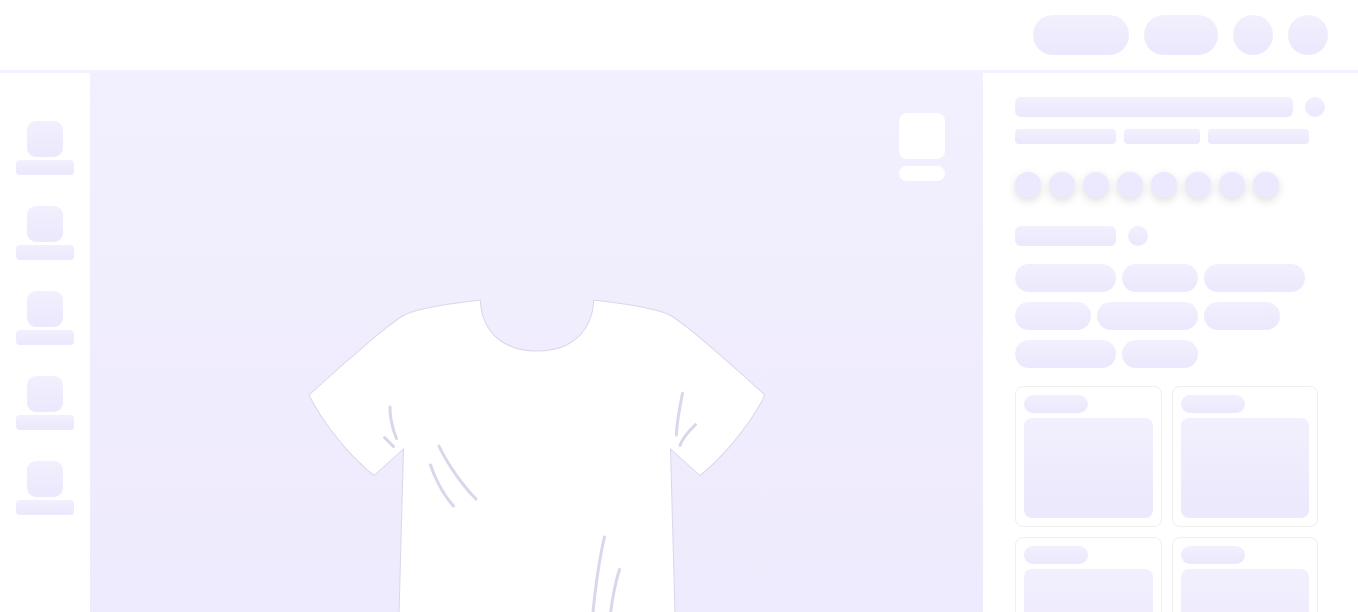 scroll, scrollTop: 0, scrollLeft: 0, axis: both 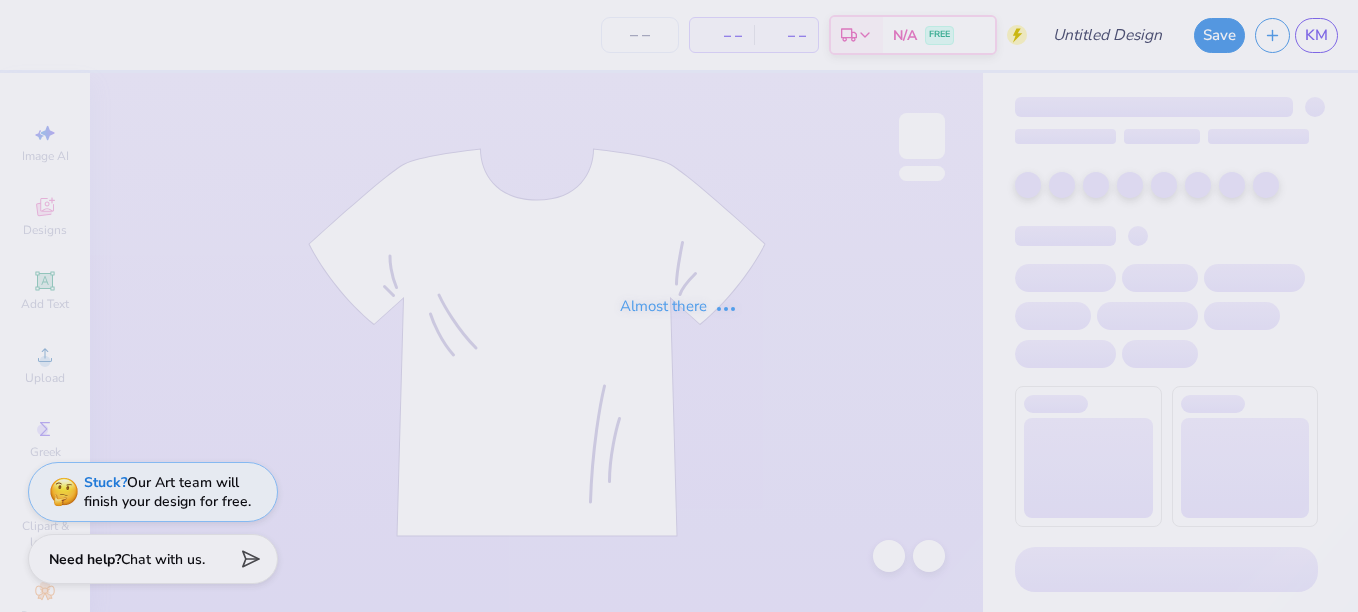 type on "Alphachella 2" 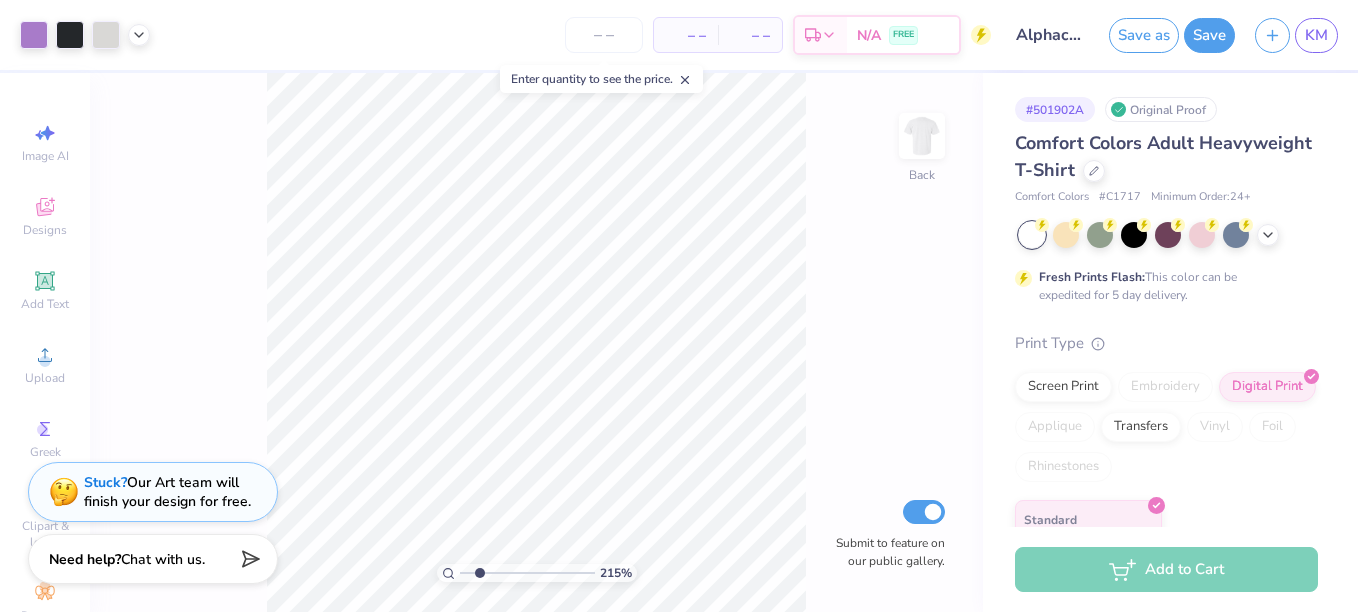 drag, startPoint x: 463, startPoint y: 570, endPoint x: 481, endPoint y: 574, distance: 18.439089 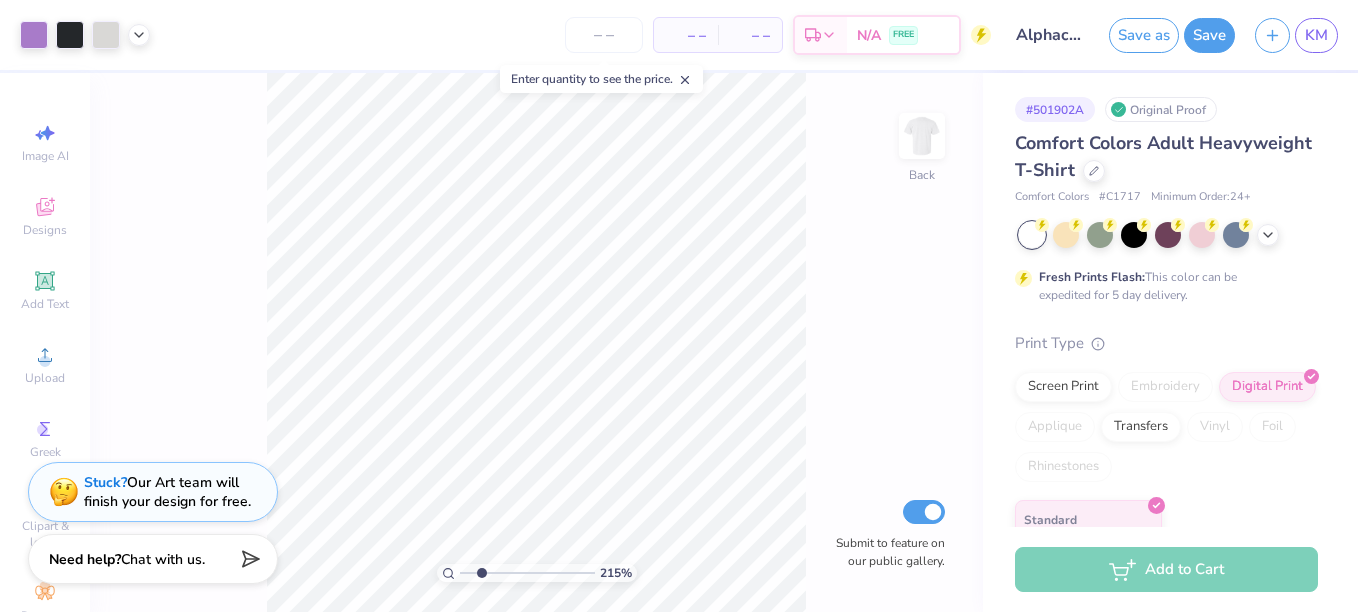 click at bounding box center [527, 573] 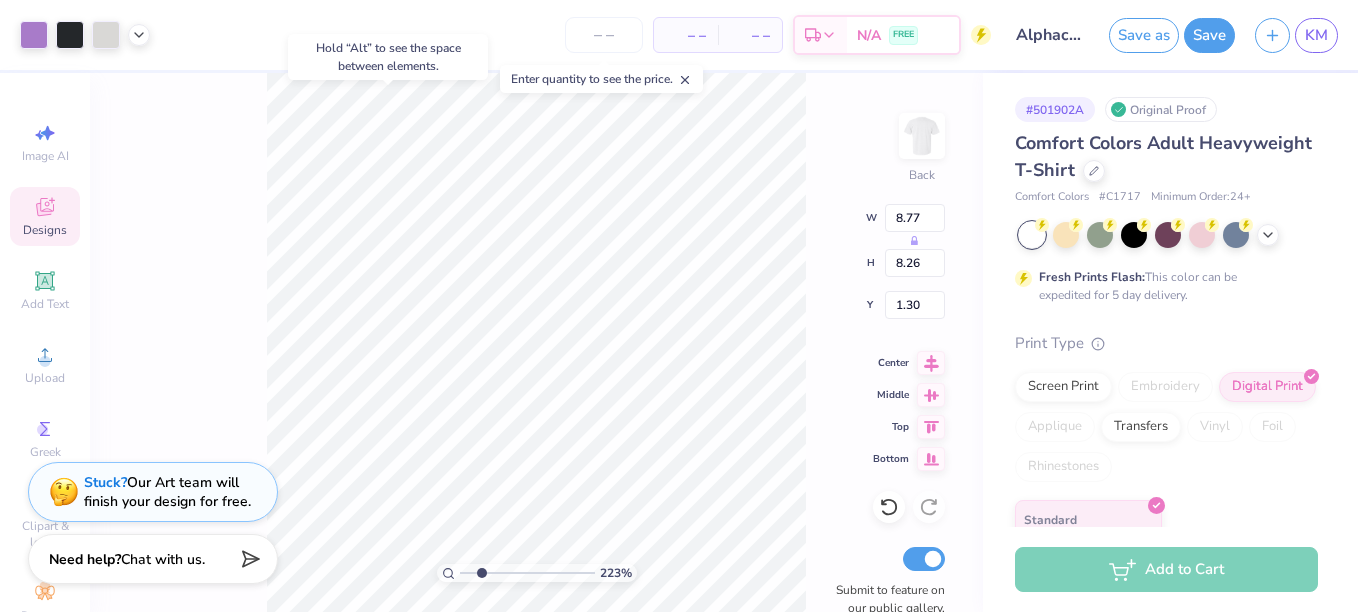 type on "1.30" 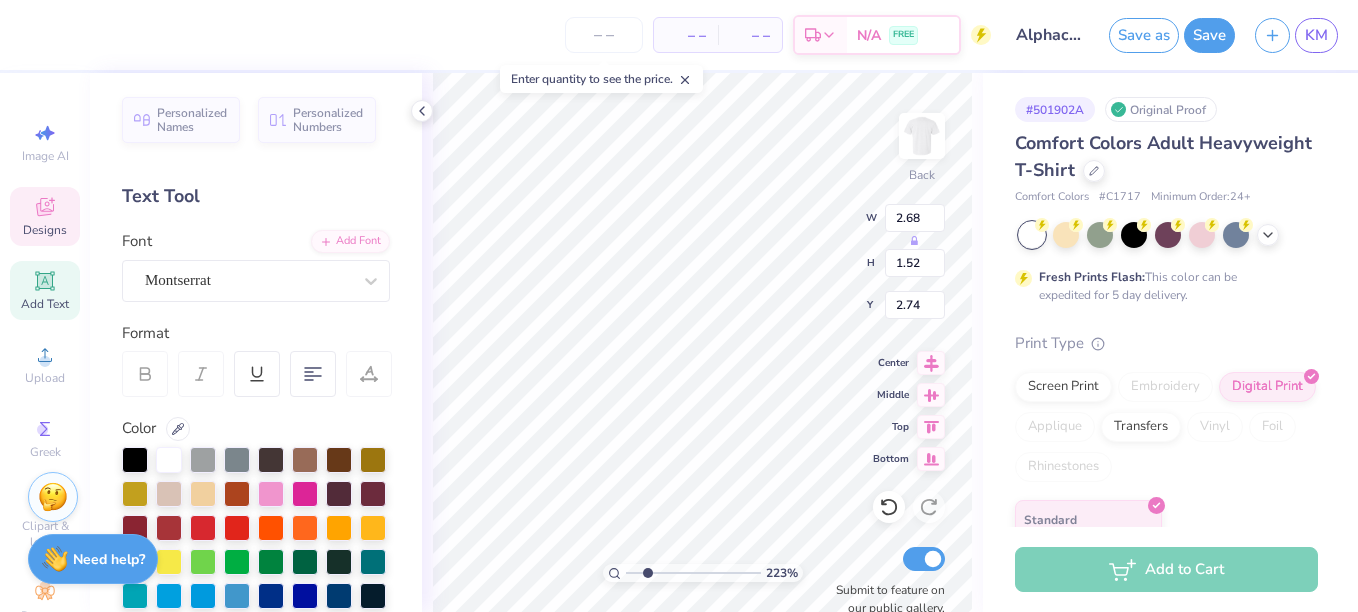 scroll, scrollTop: 17, scrollLeft: 7, axis: both 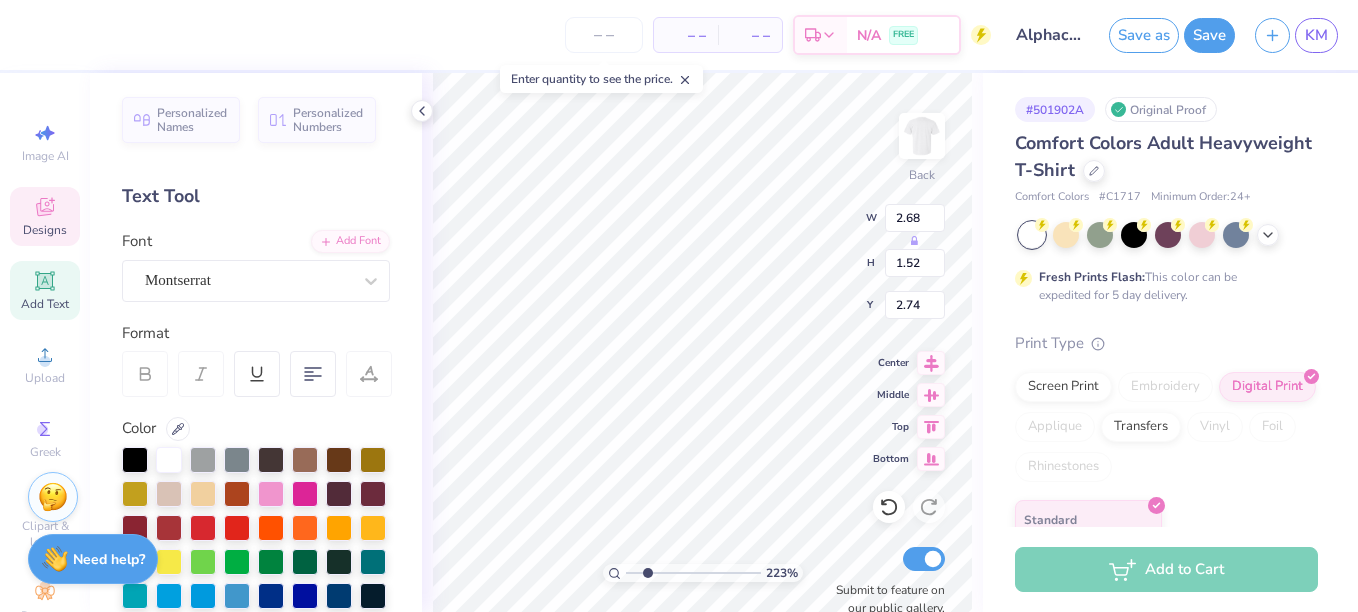 type on "Alpha Pi Sigma" 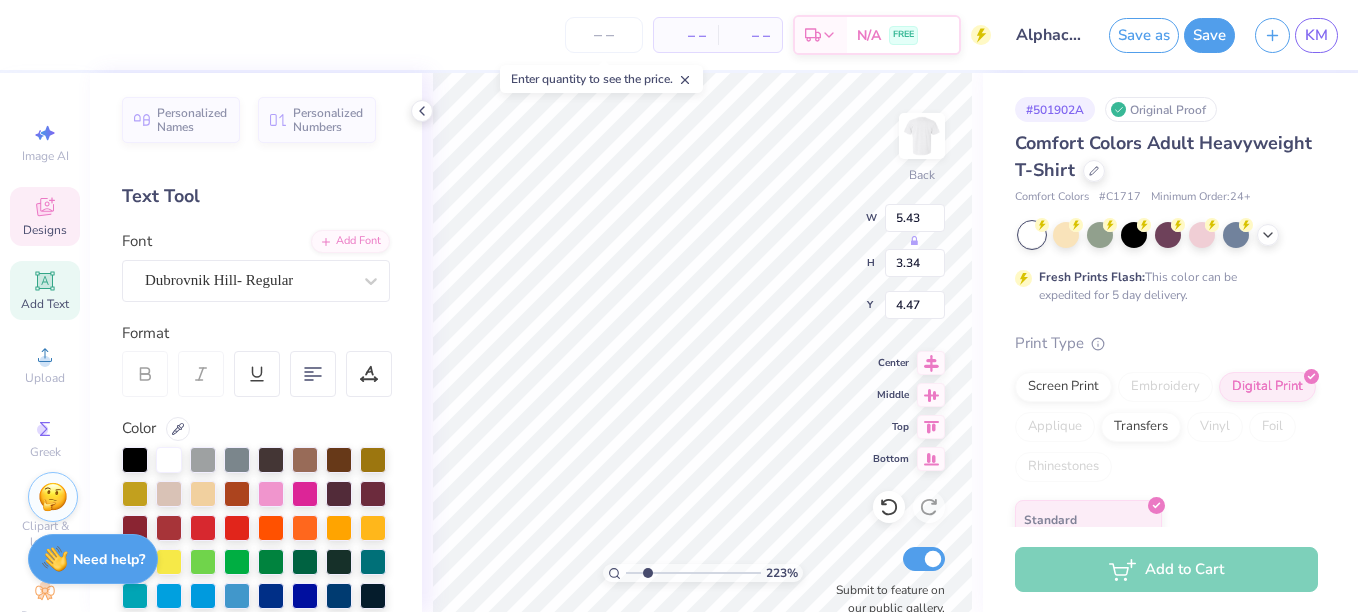type on "5.43" 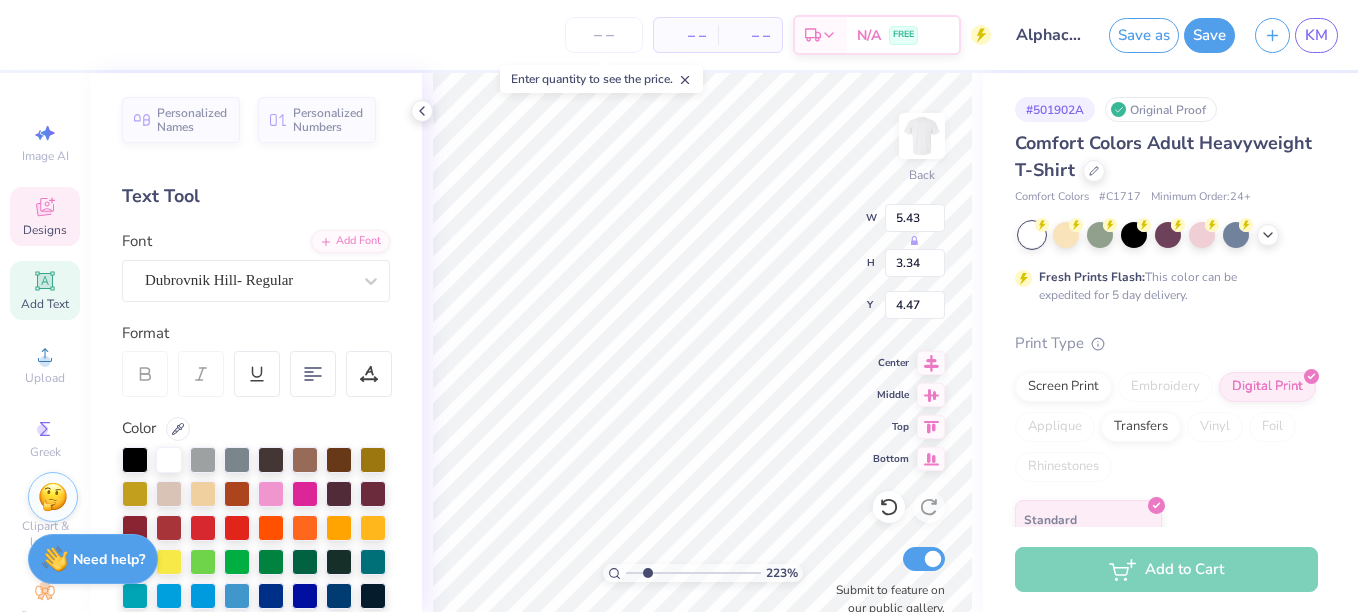 type on "3.34" 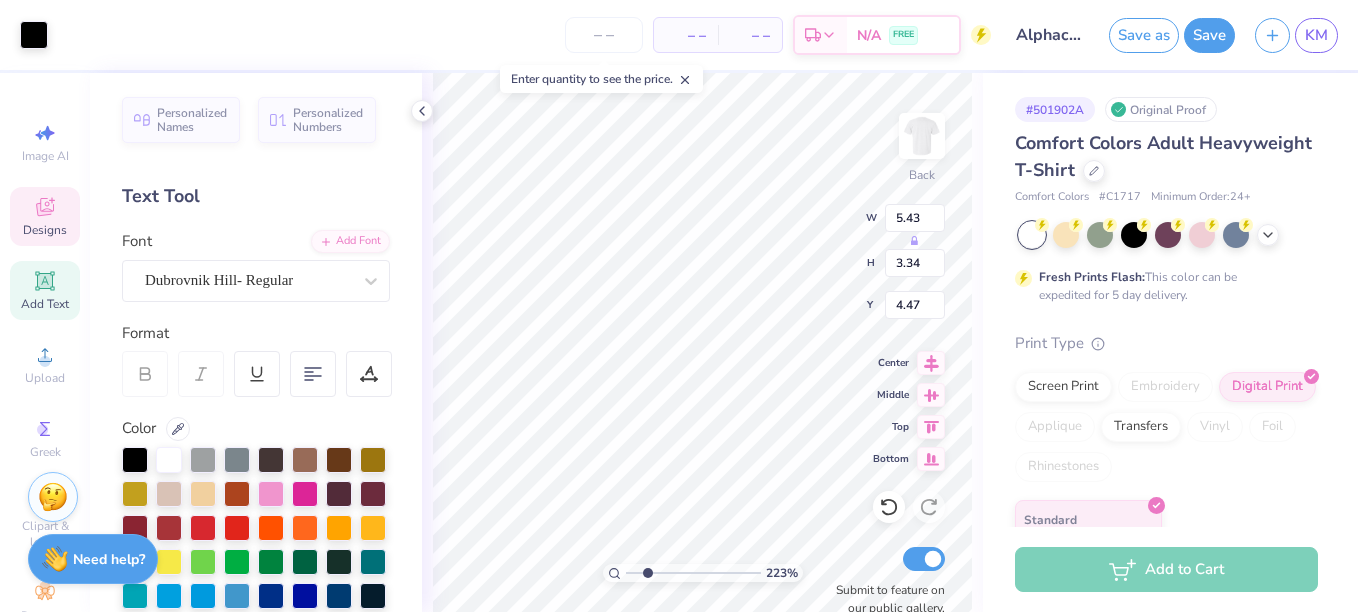 type on "7.79" 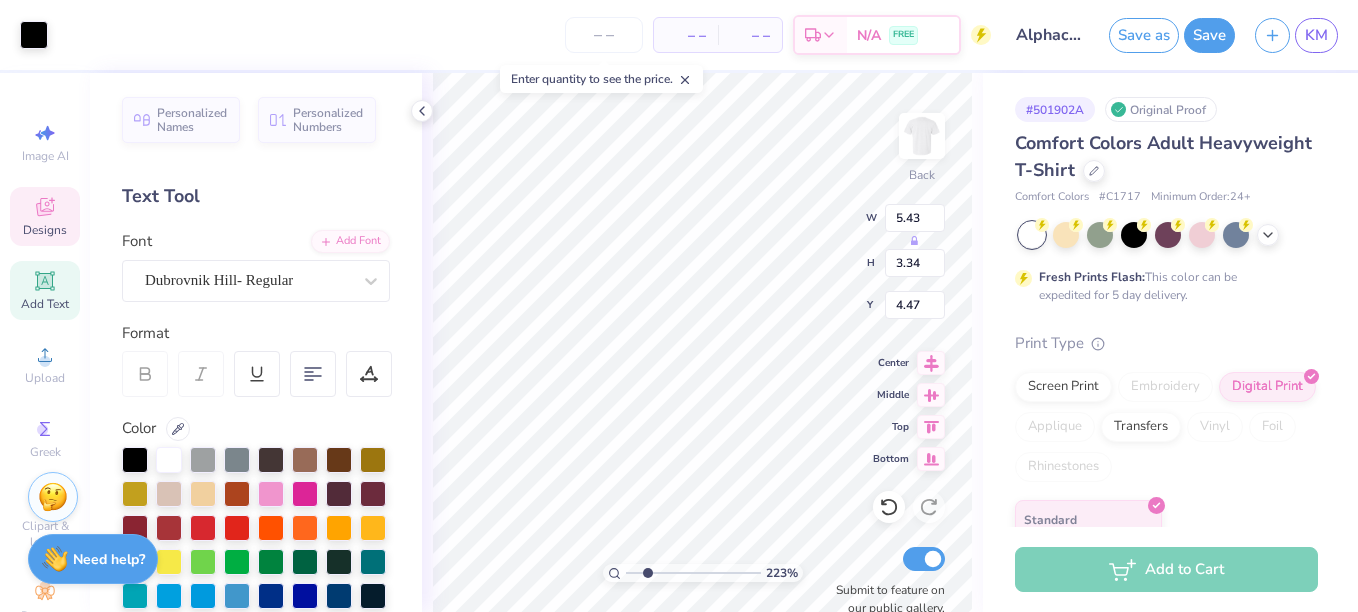 type on "6.20" 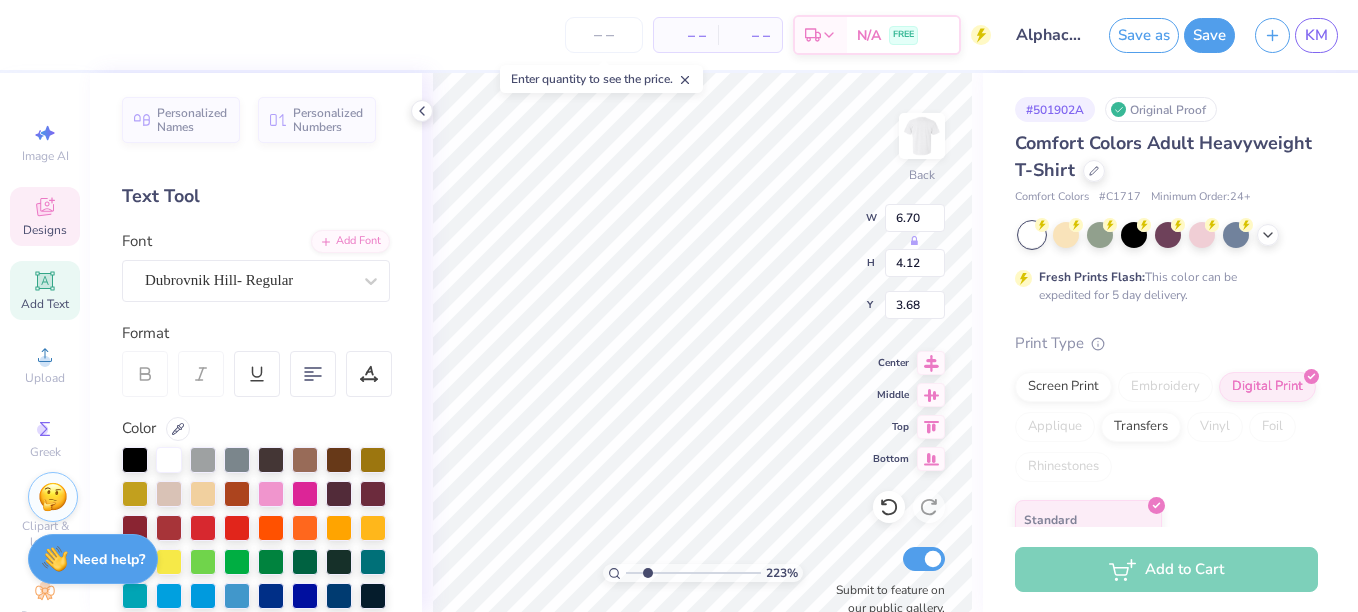 type on "6.70" 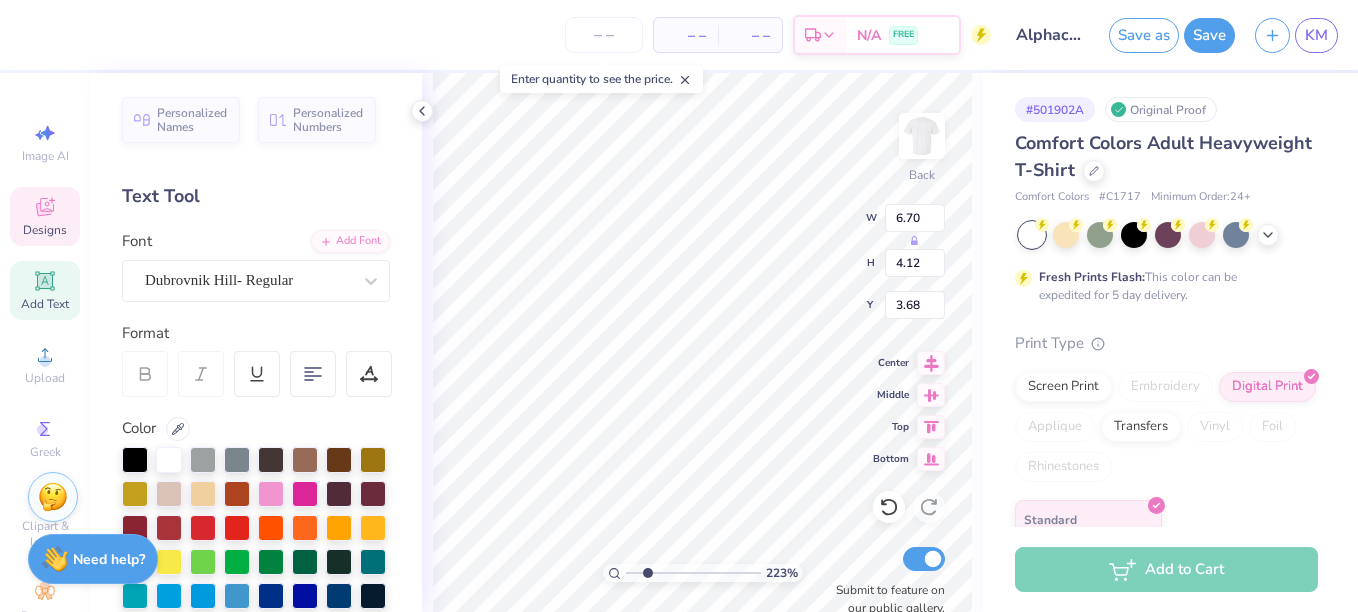 type on "4.12" 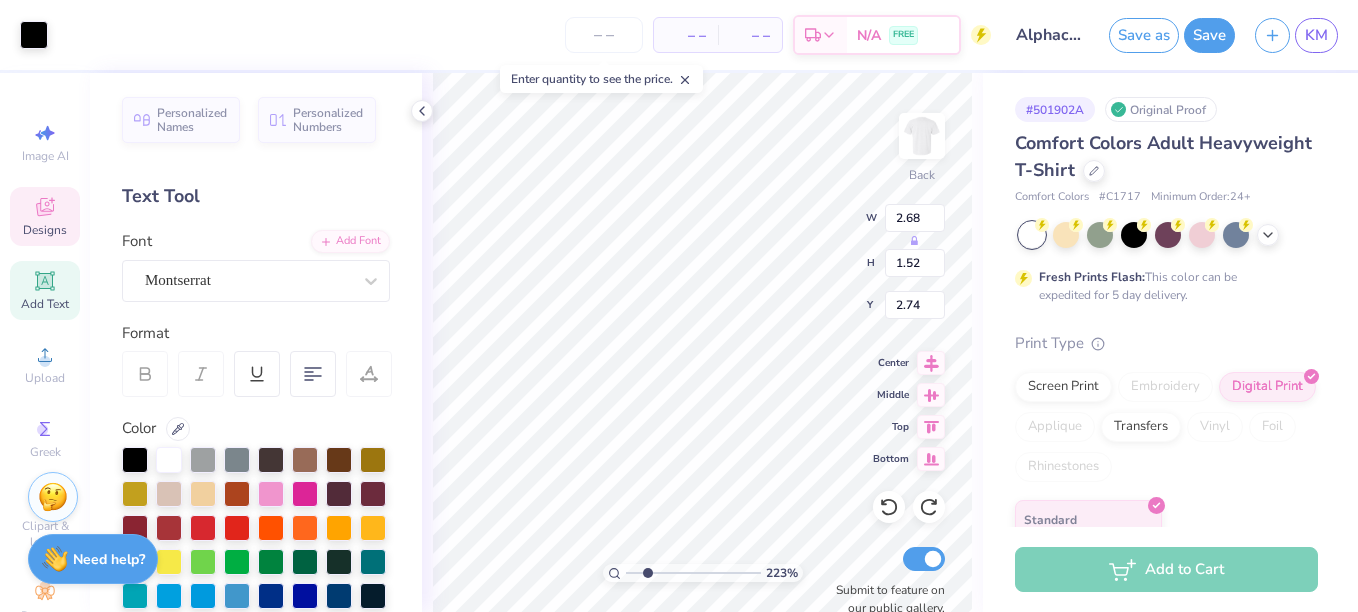 scroll, scrollTop: 17, scrollLeft: 2, axis: both 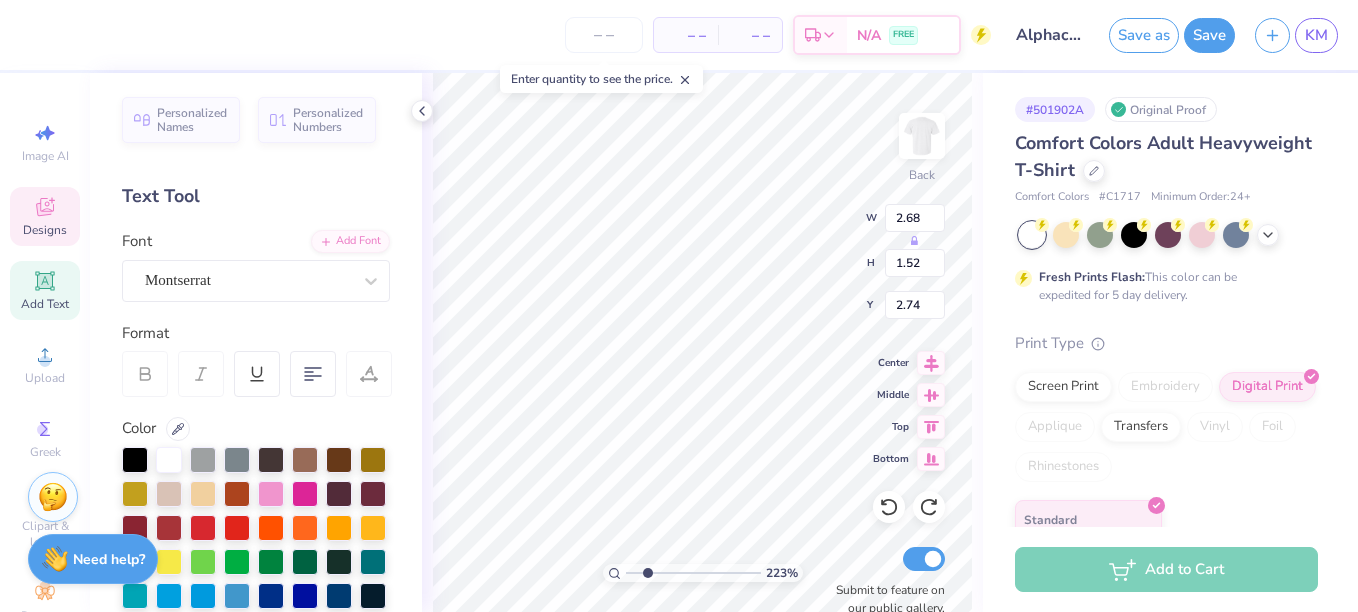 type on "Alpha Pi Sigma" 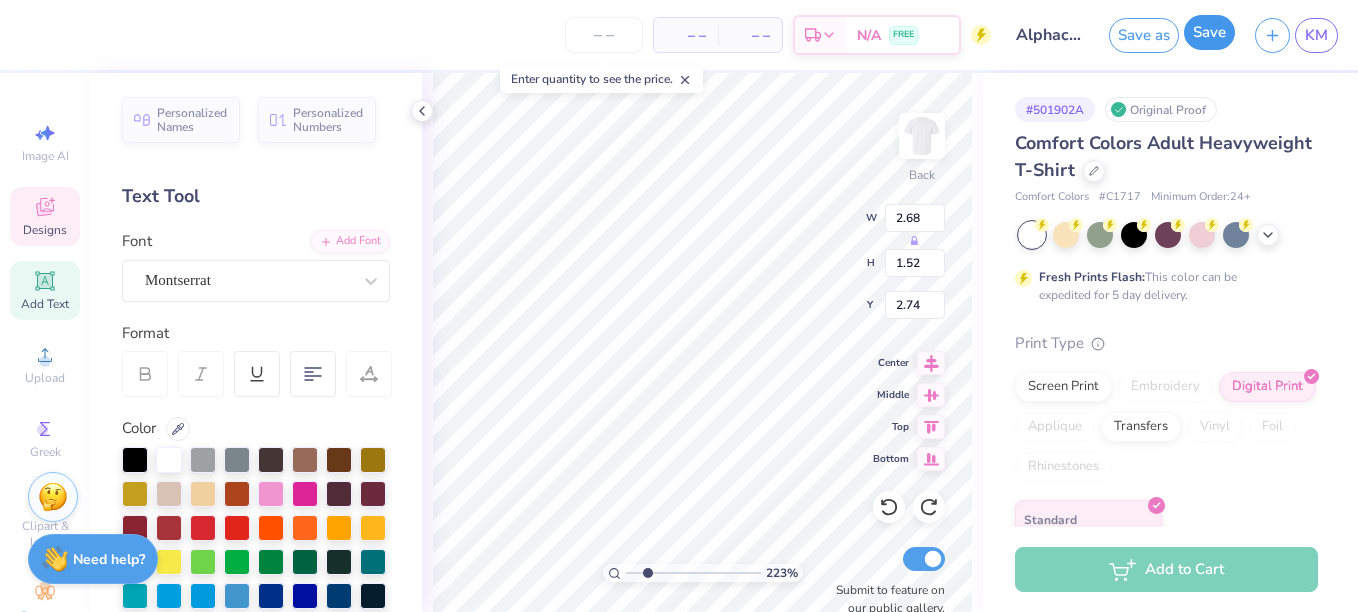 click on "Save" at bounding box center [1209, 32] 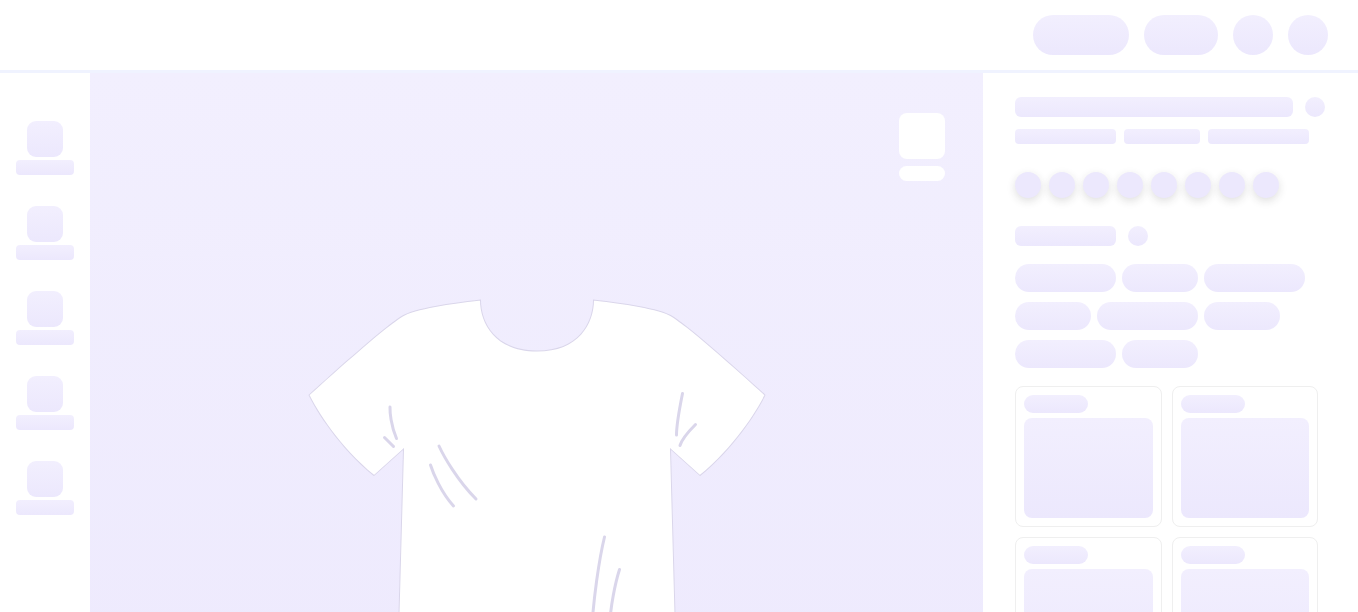 scroll, scrollTop: 0, scrollLeft: 0, axis: both 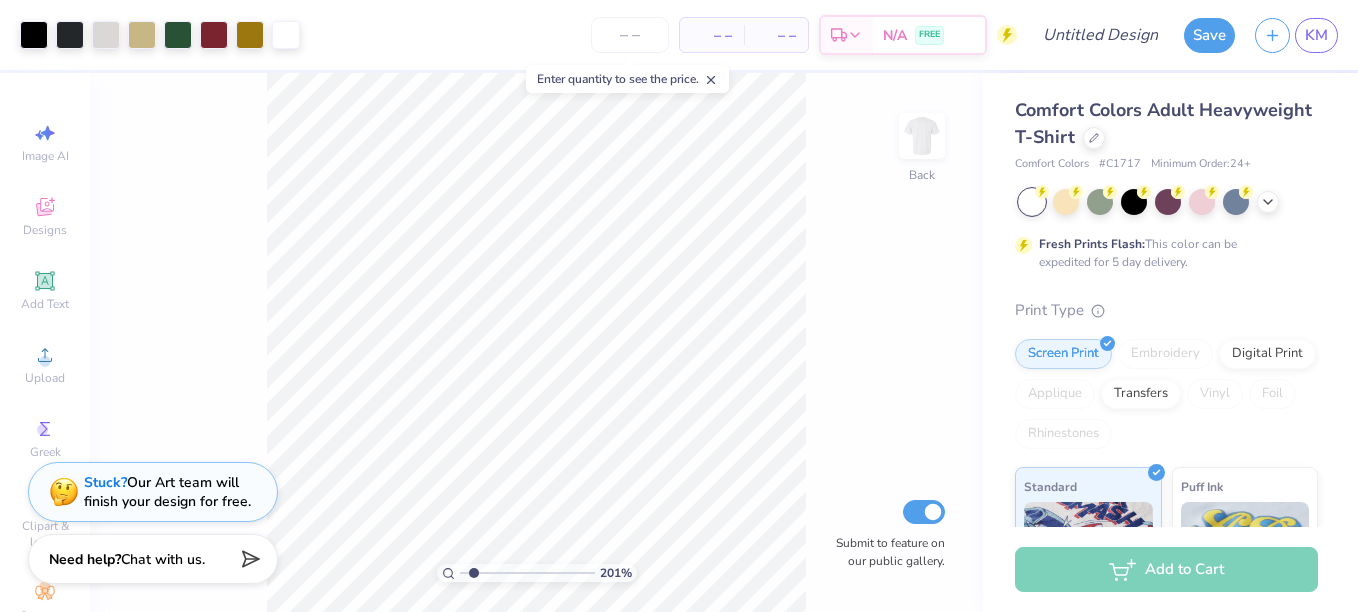 click at bounding box center (527, 573) 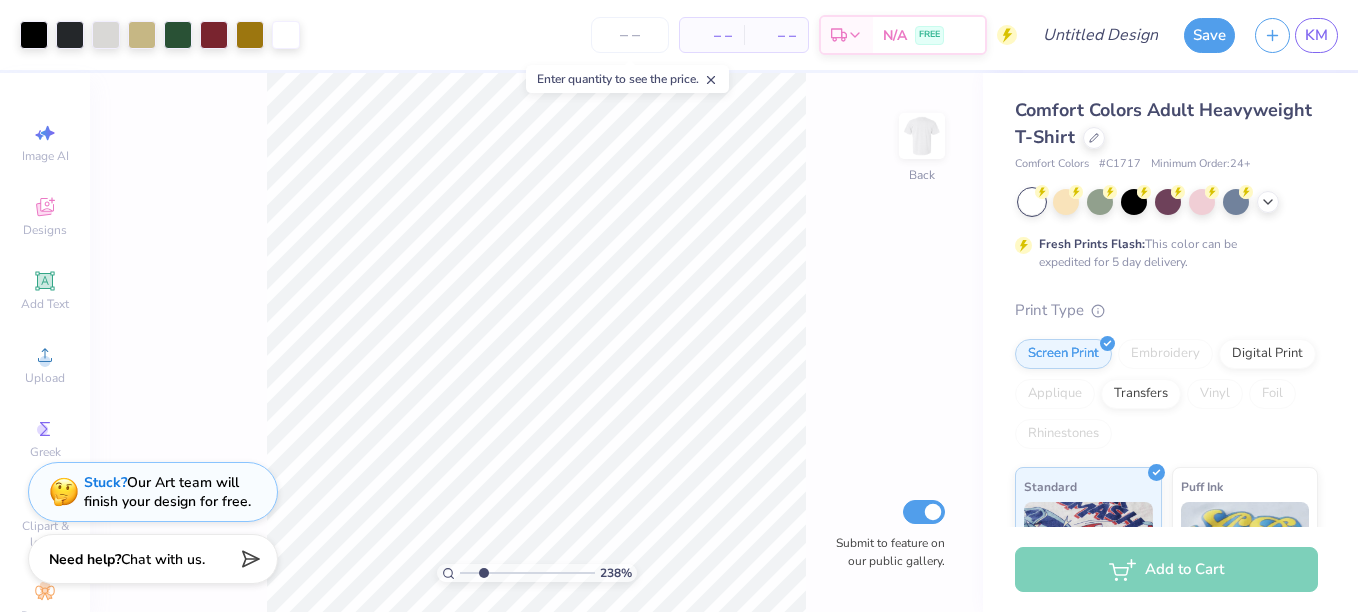 drag, startPoint x: 473, startPoint y: 571, endPoint x: 483, endPoint y: 572, distance: 10.049875 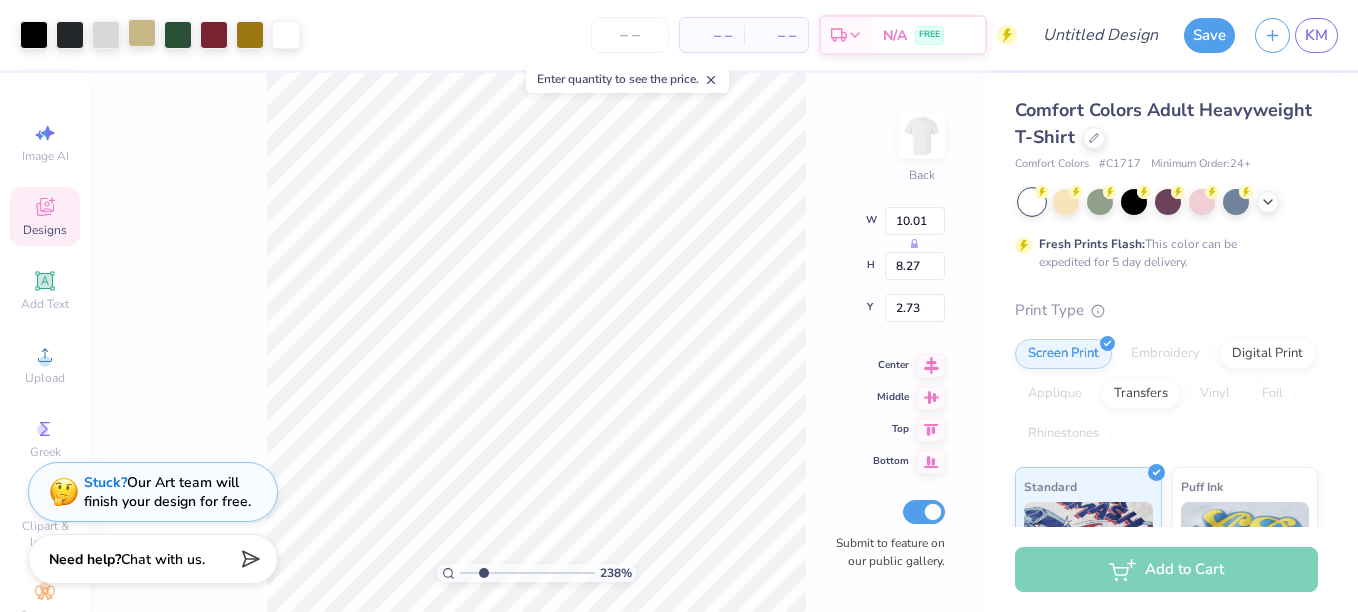 click at bounding box center [142, 33] 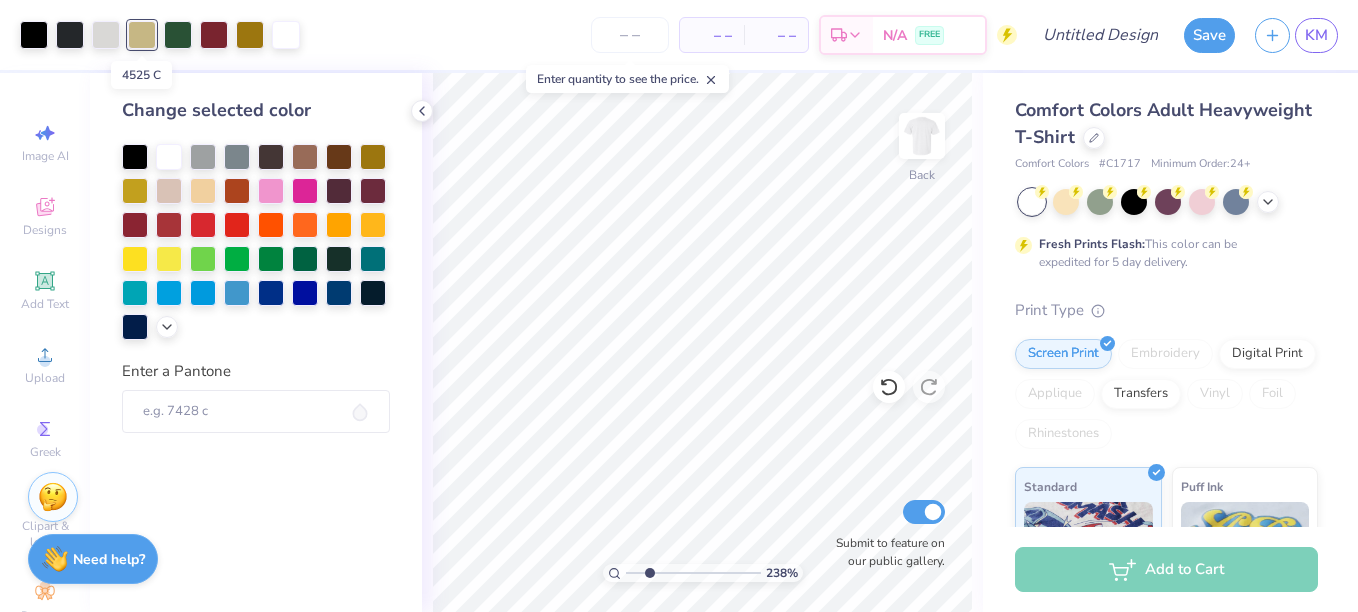 click at bounding box center [142, 35] 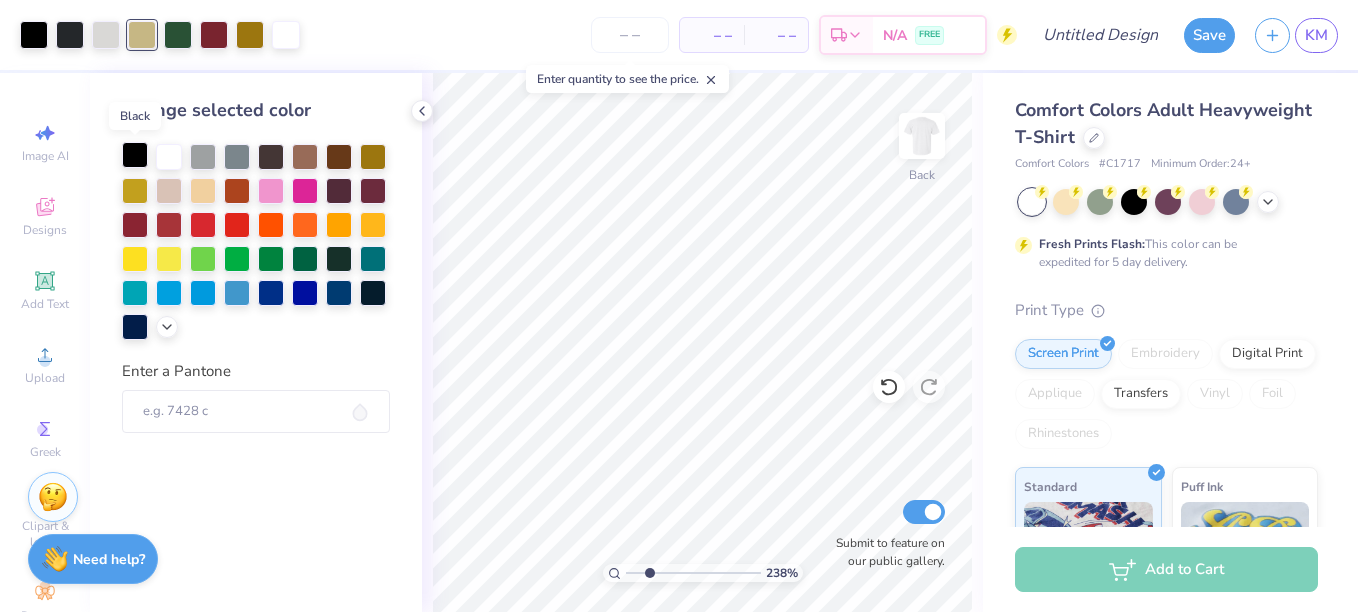 click at bounding box center [135, 155] 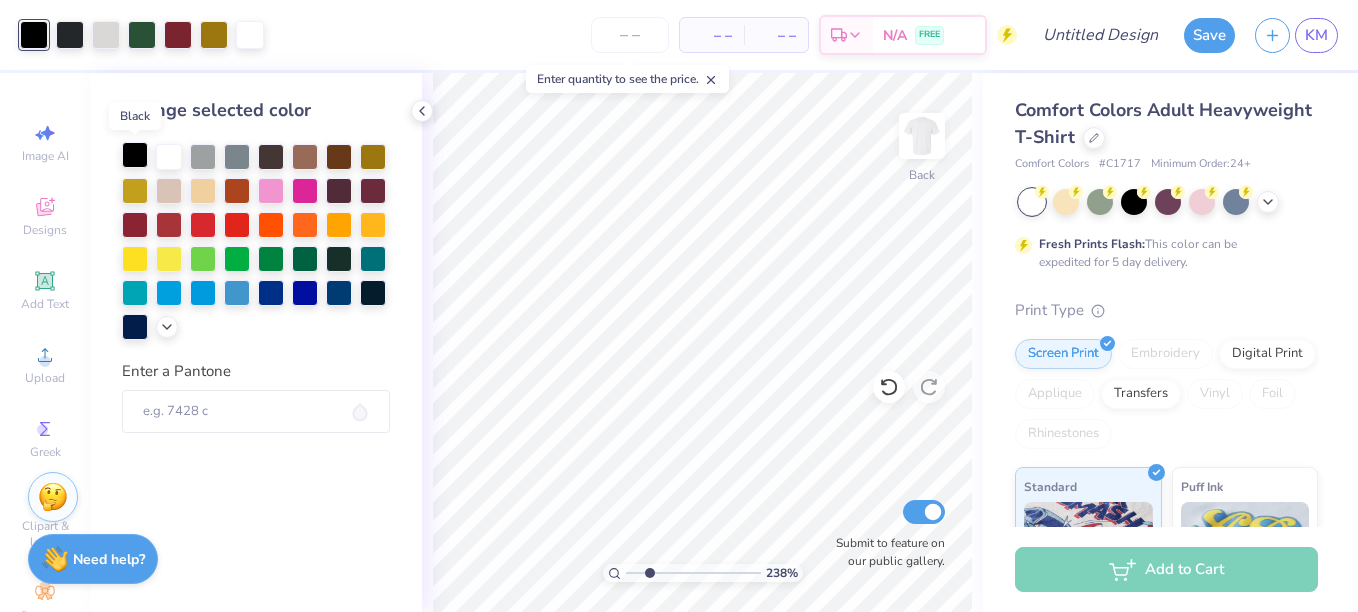 click at bounding box center (135, 155) 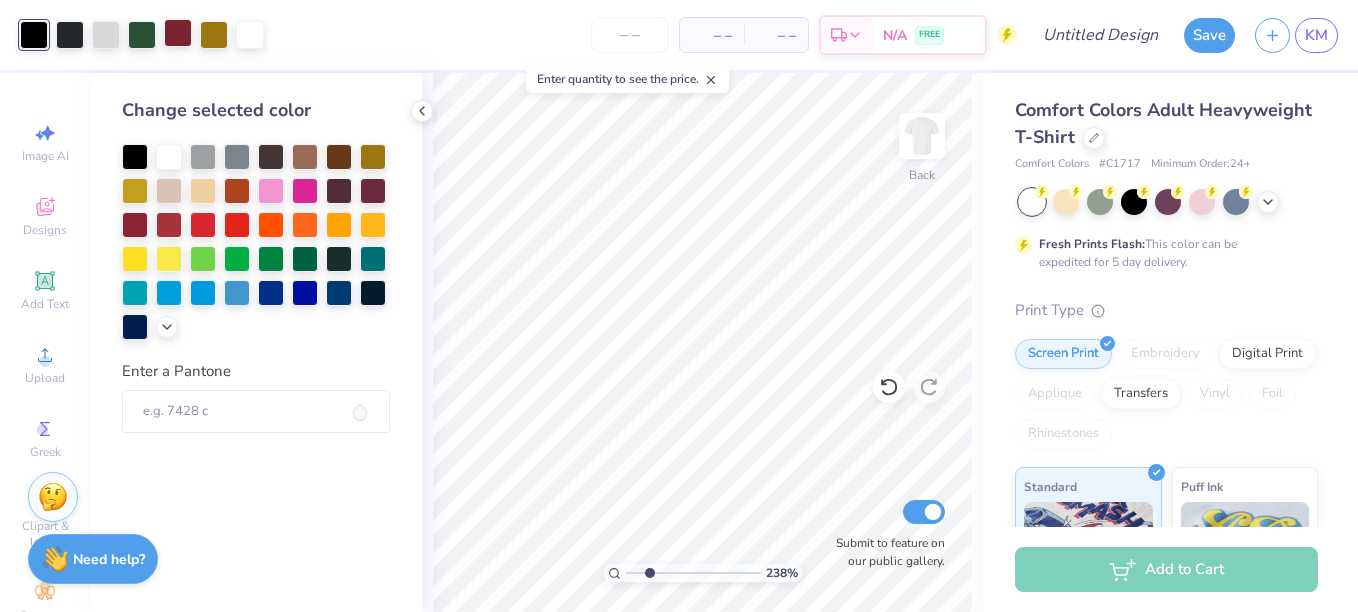 click at bounding box center (178, 33) 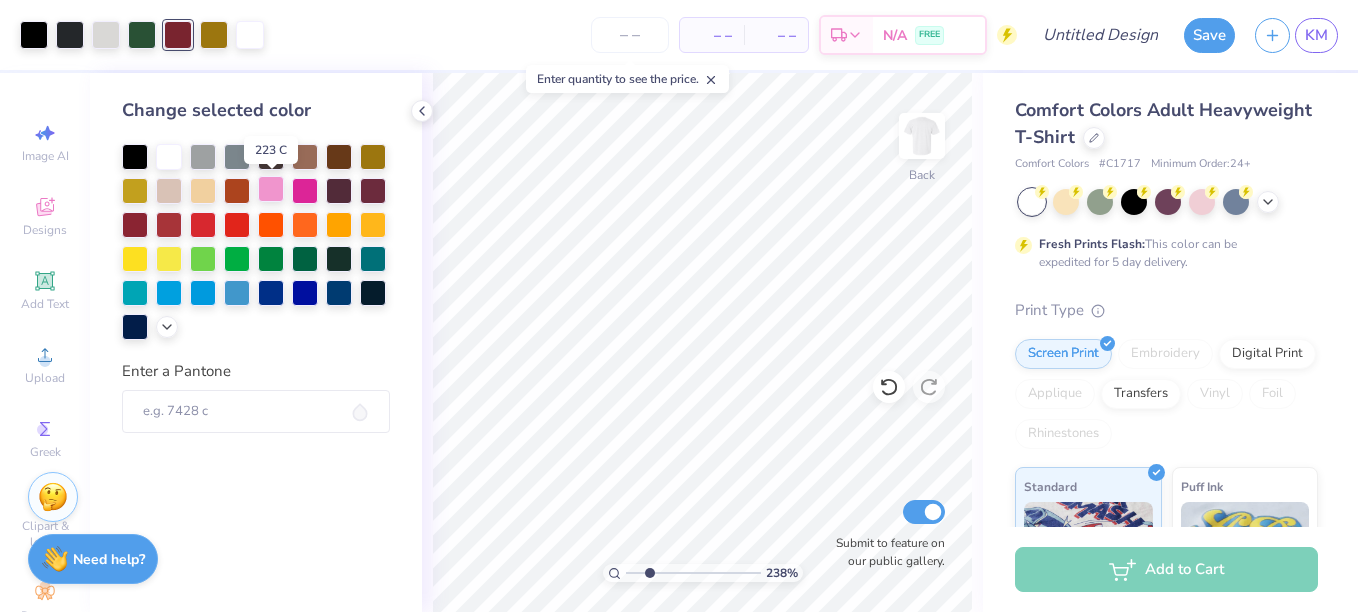 click at bounding box center [271, 189] 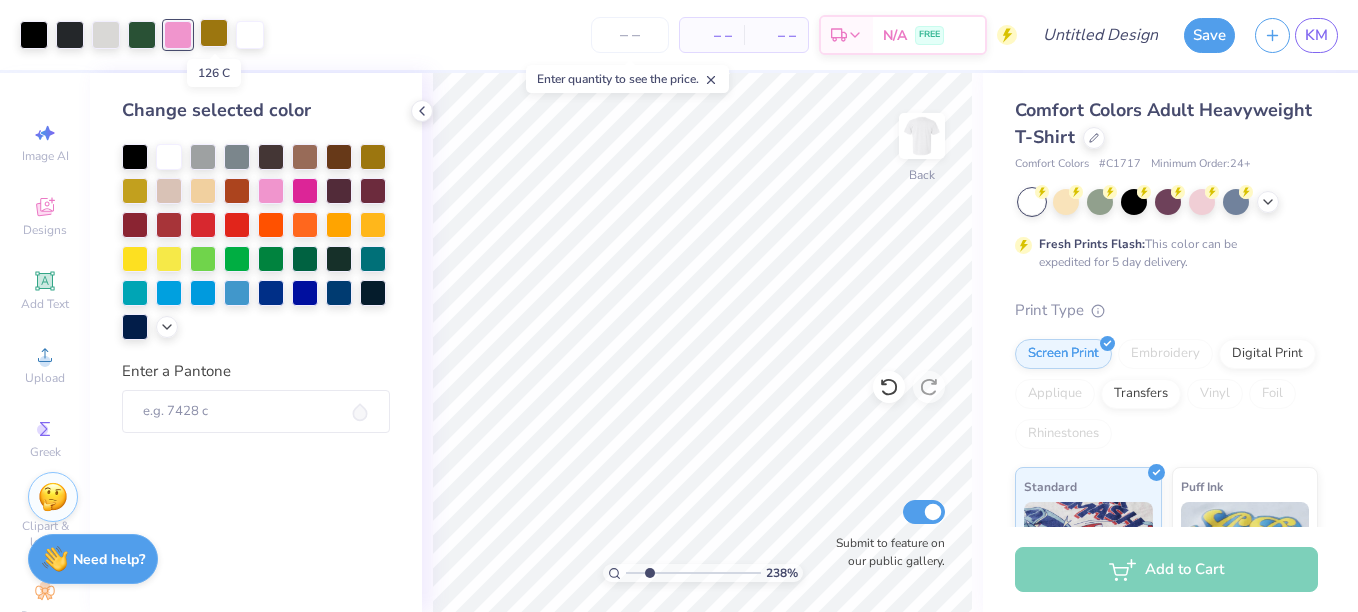 click at bounding box center [214, 33] 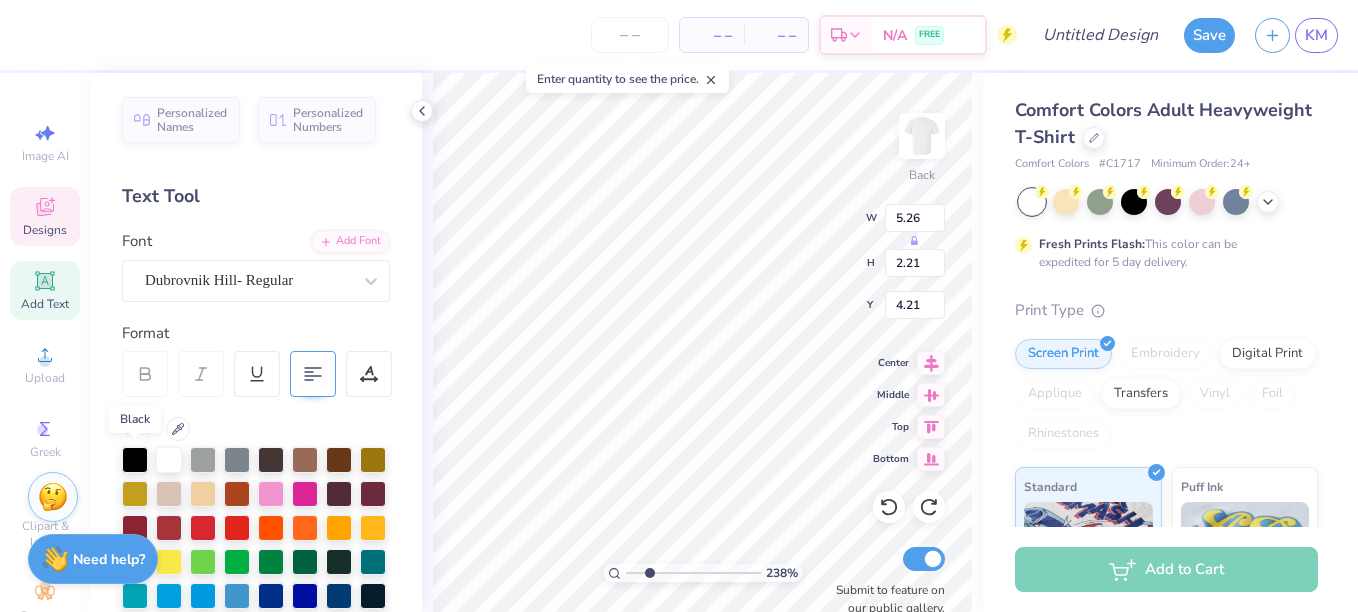 click at bounding box center [135, 460] 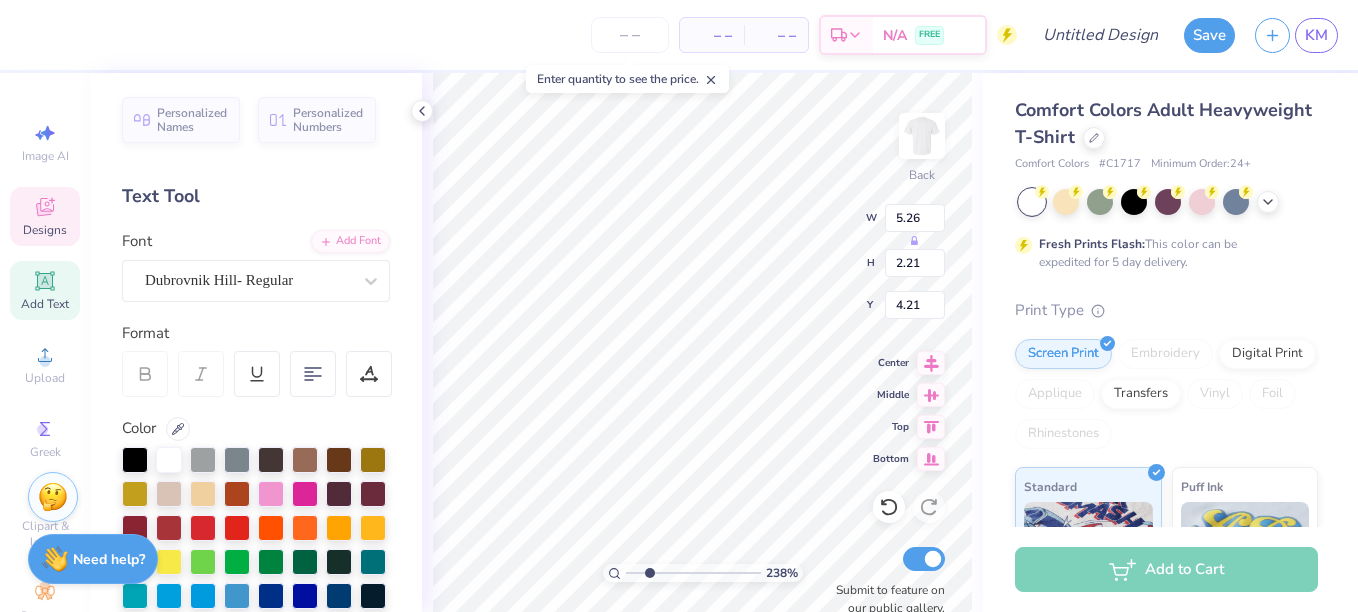 scroll, scrollTop: 17, scrollLeft: 3, axis: both 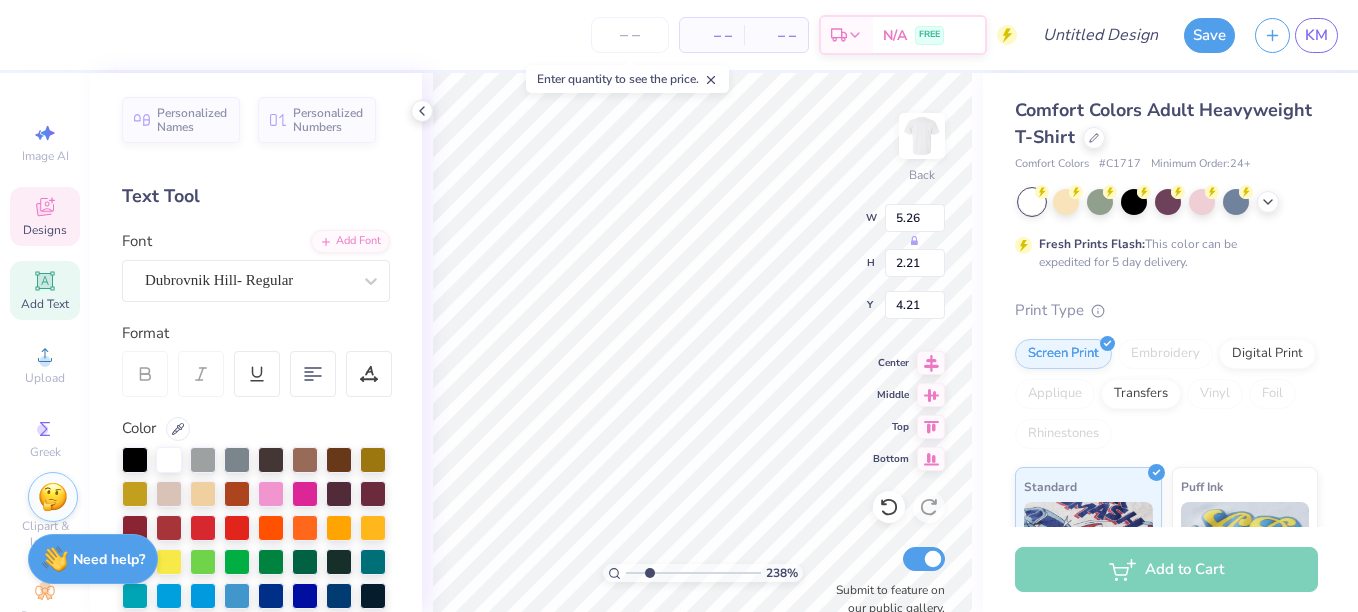 type on "Alpha
Chella" 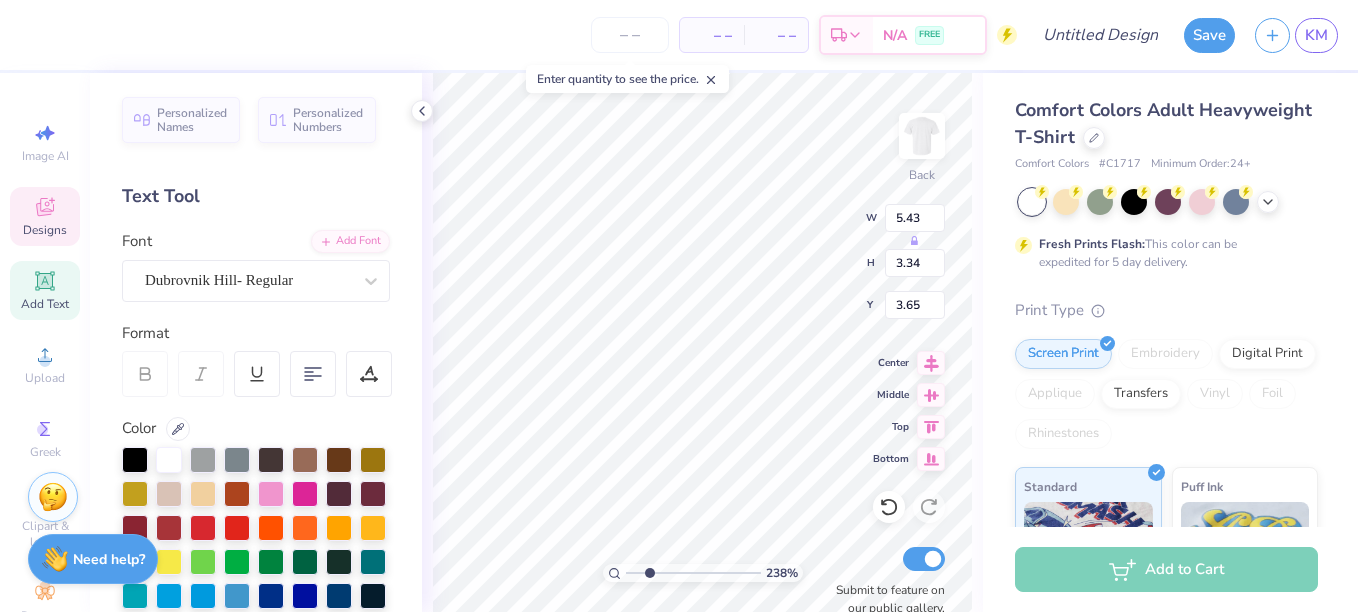type on "5.43" 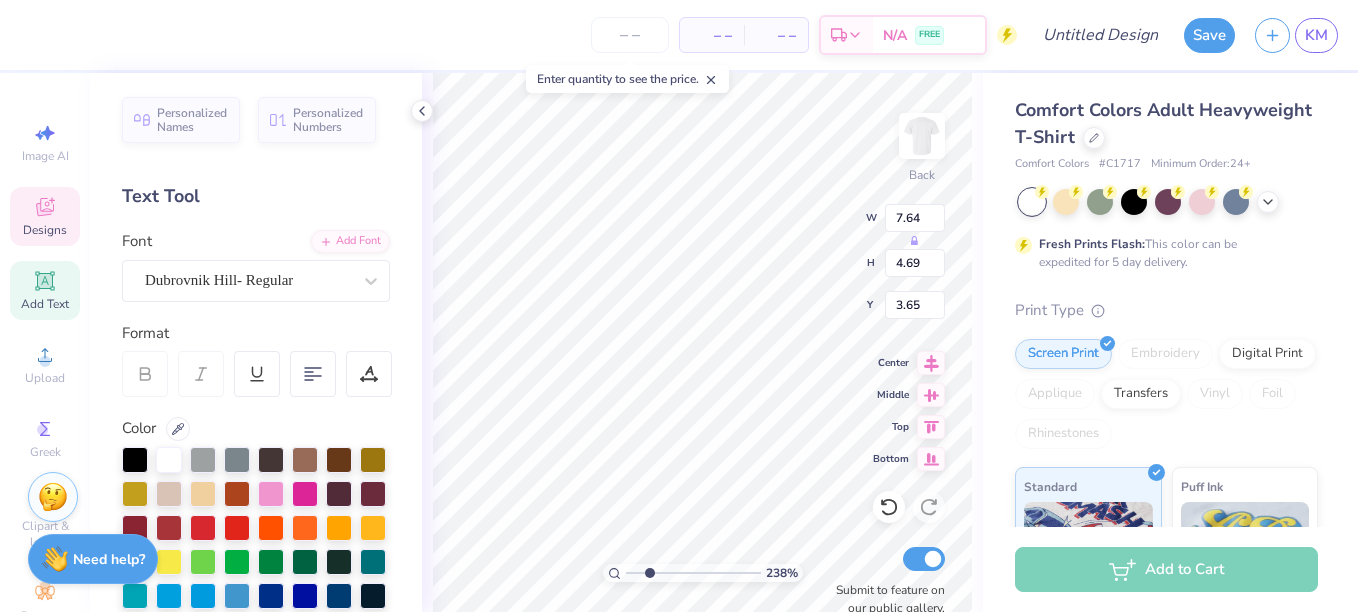 type on "7.64" 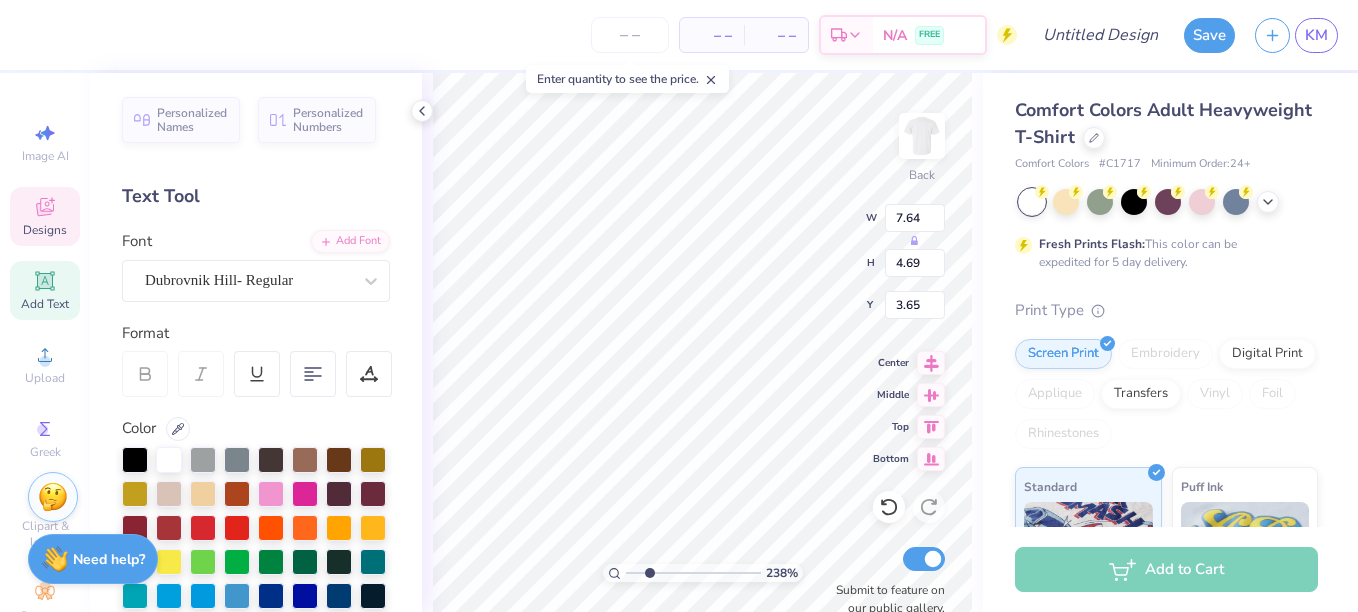 type on "8.13" 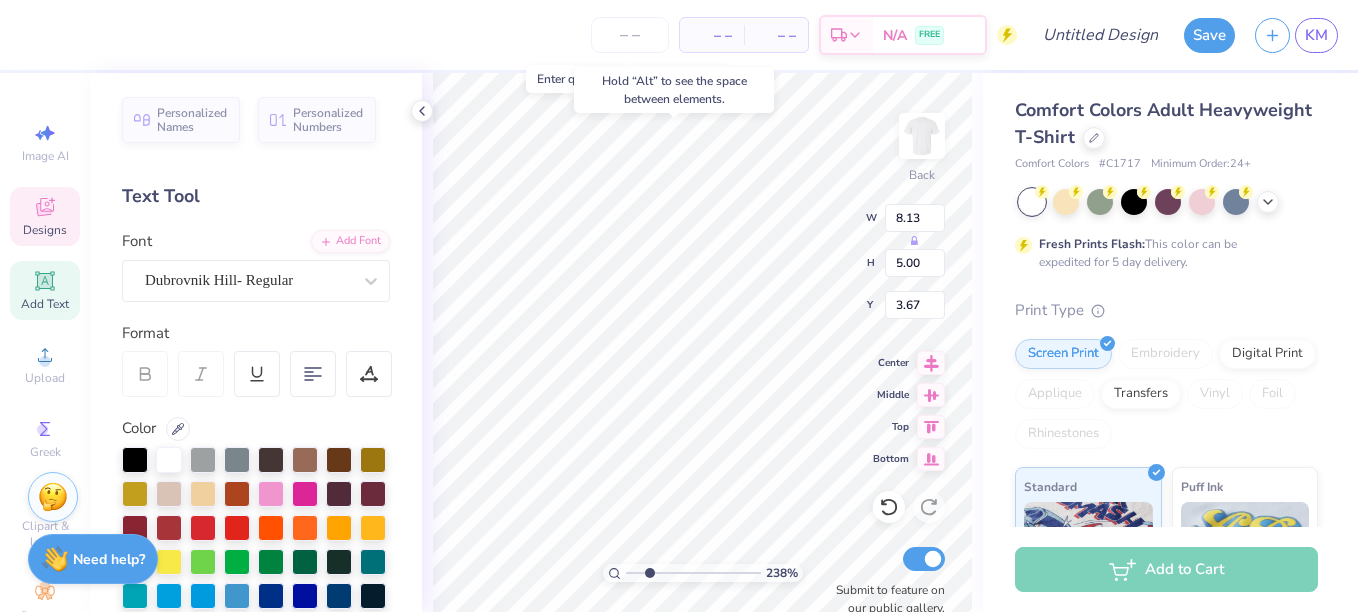 type on "3.67" 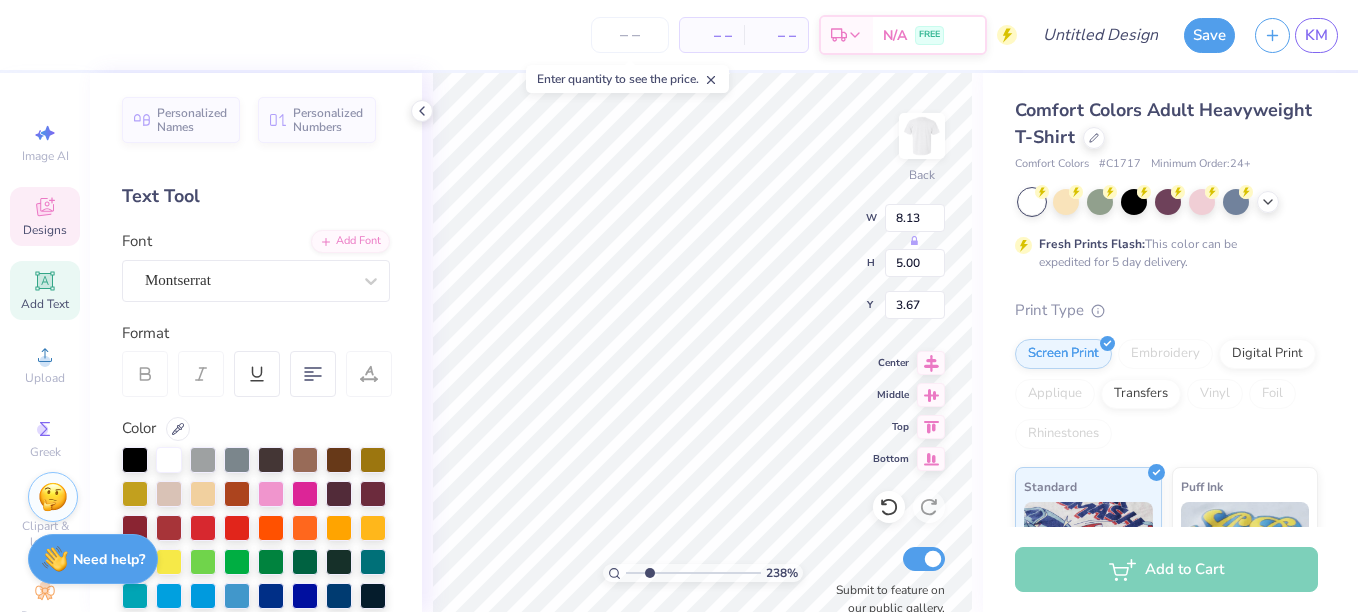 type on "2.66" 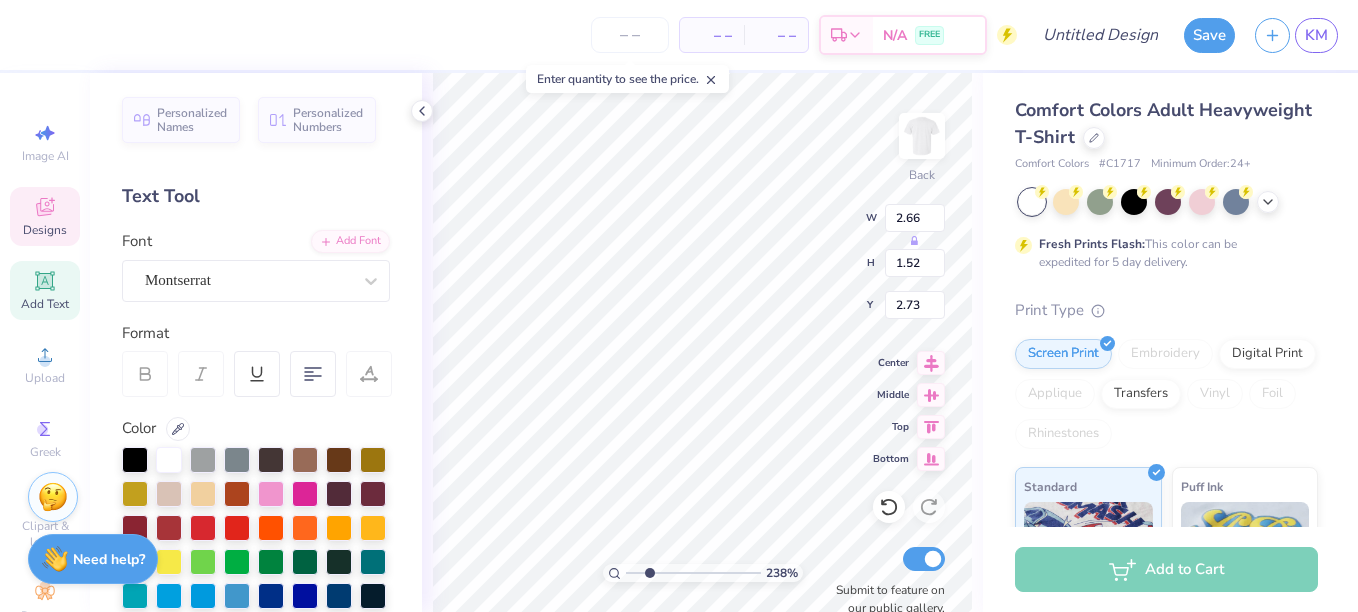 scroll, scrollTop: 17, scrollLeft: 3, axis: both 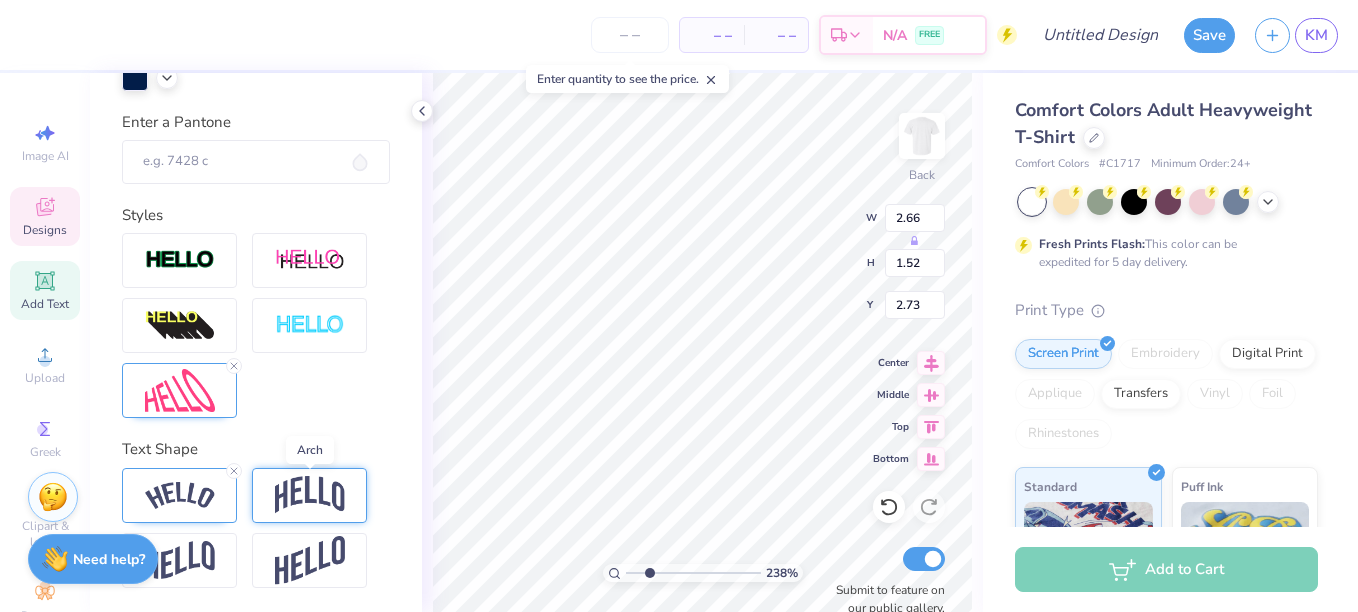 type on "welcome to Alpha Pi Sigma's" 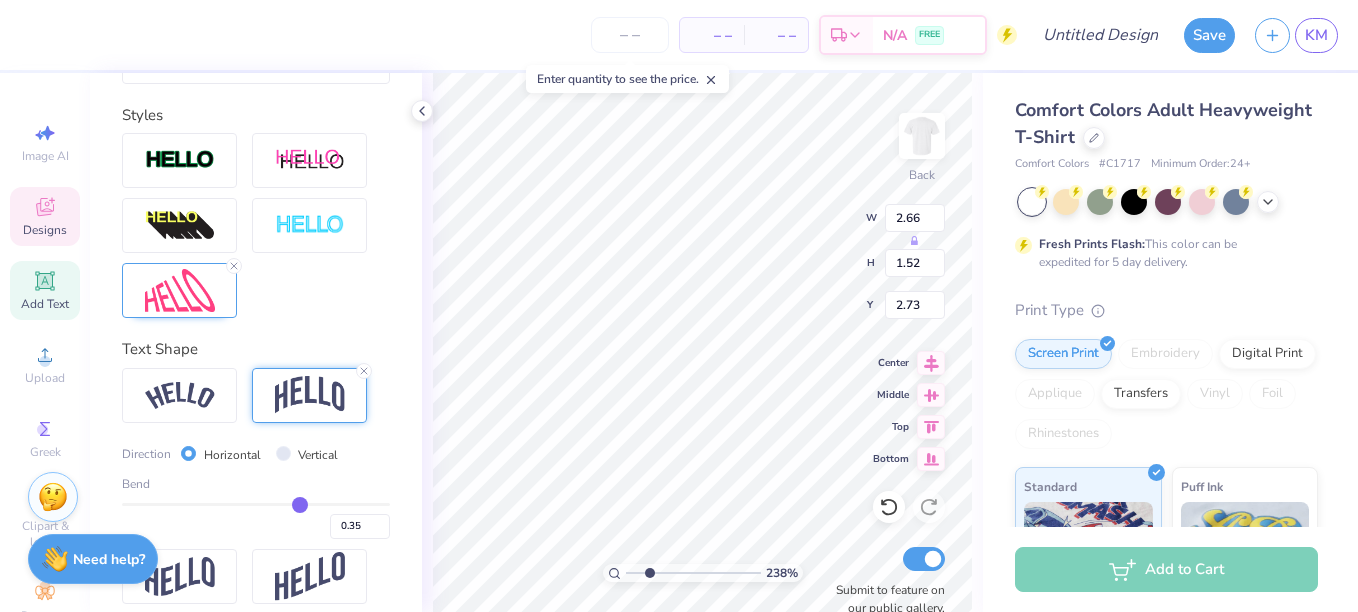 scroll, scrollTop: 668, scrollLeft: 0, axis: vertical 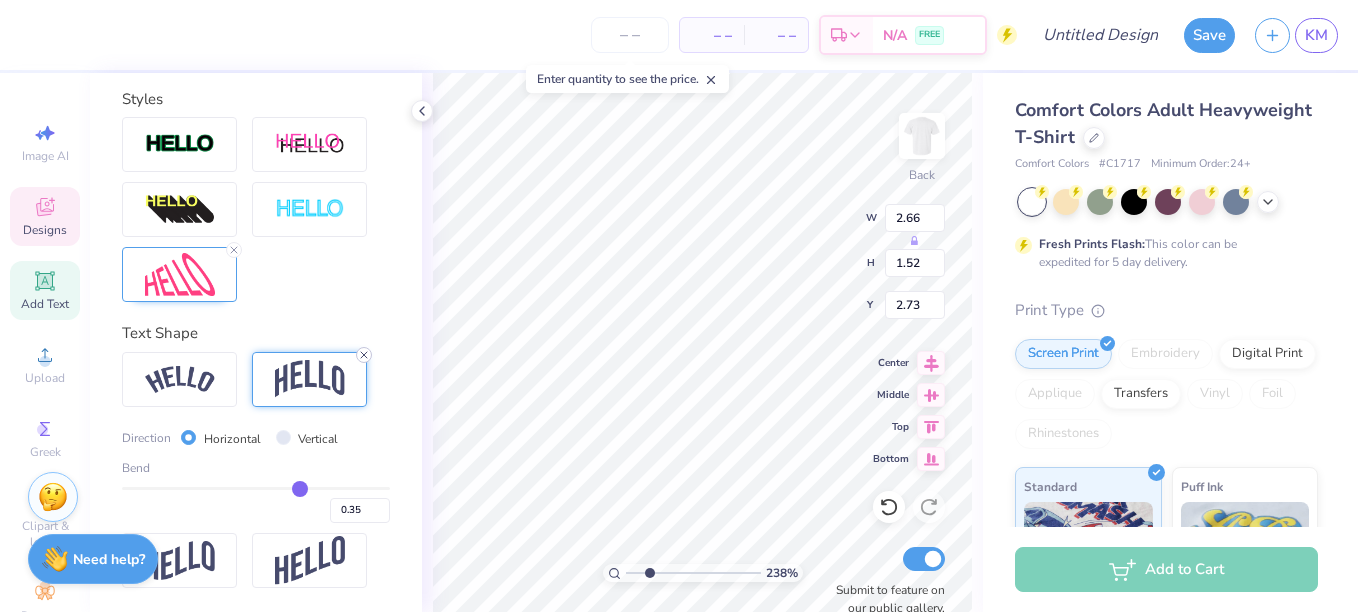 click 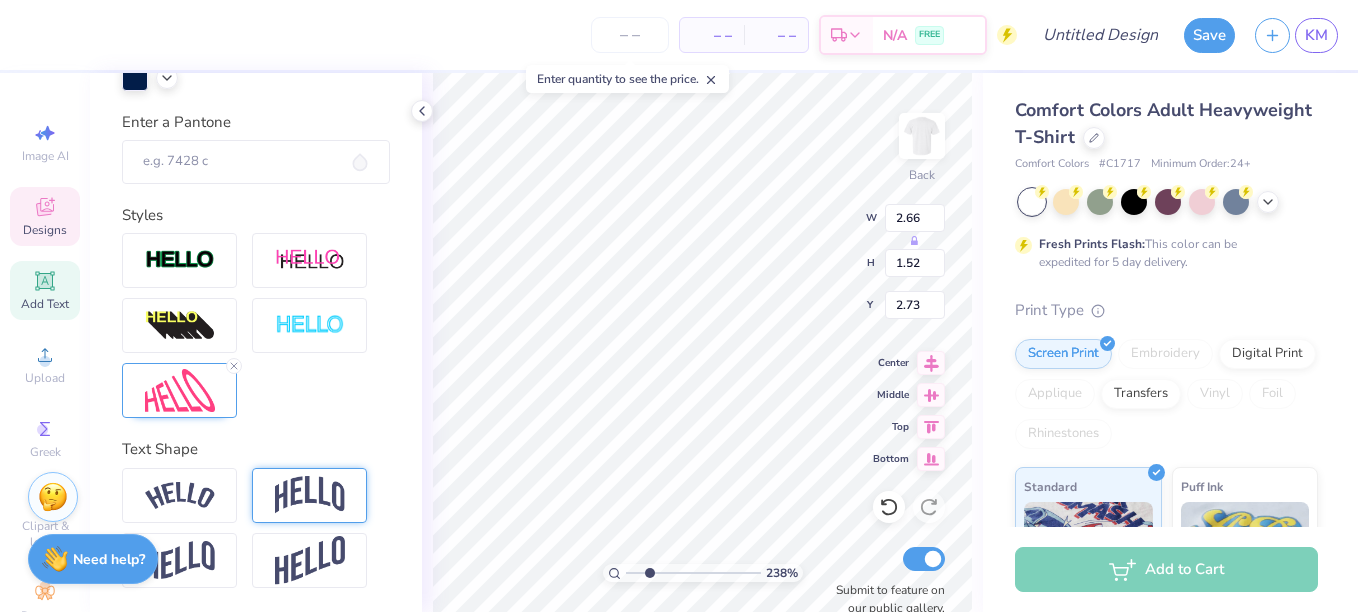 scroll, scrollTop: 552, scrollLeft: 0, axis: vertical 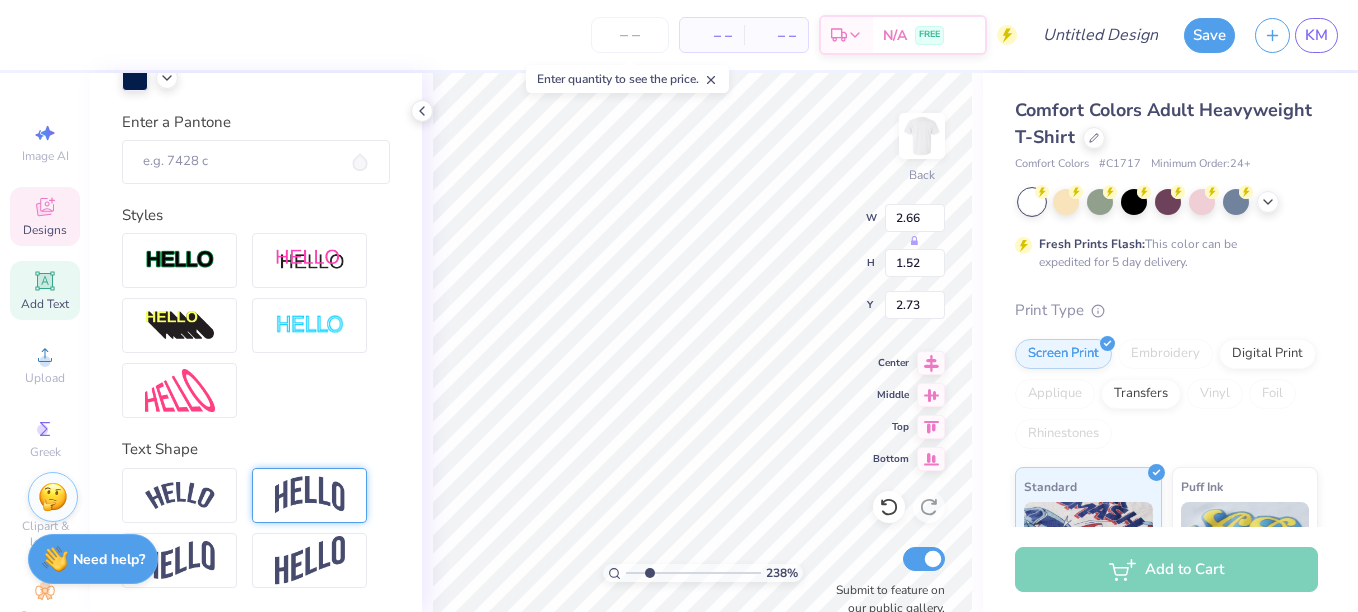 type on "8.13" 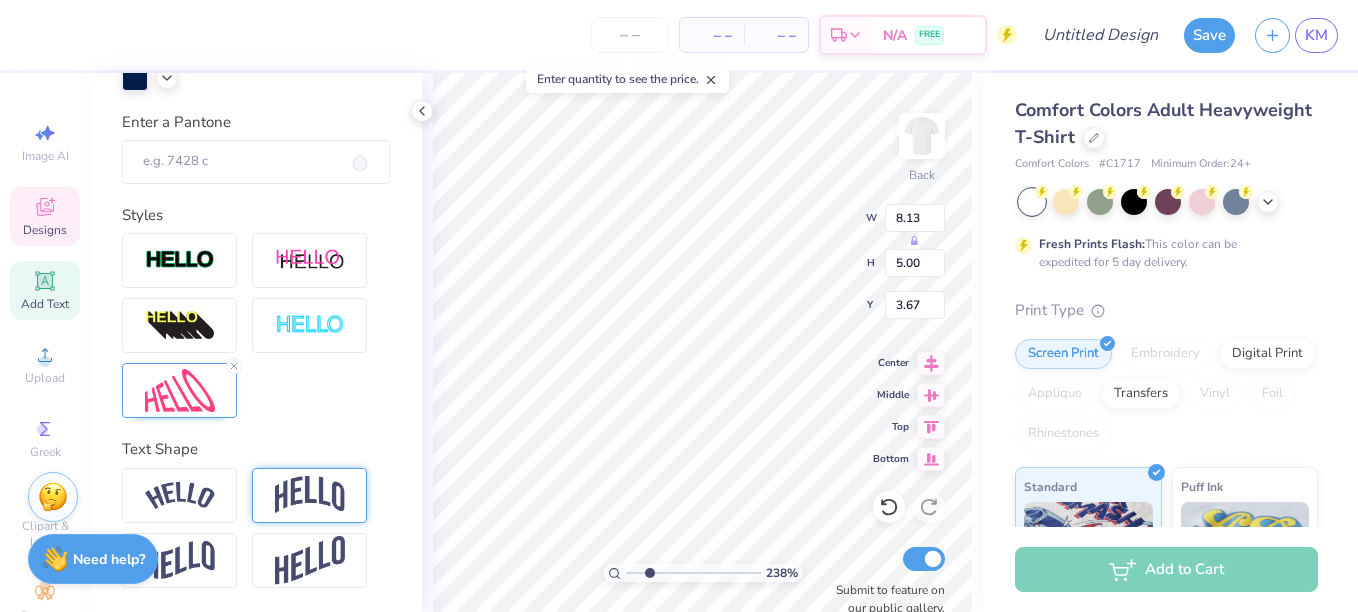 type on "2.71" 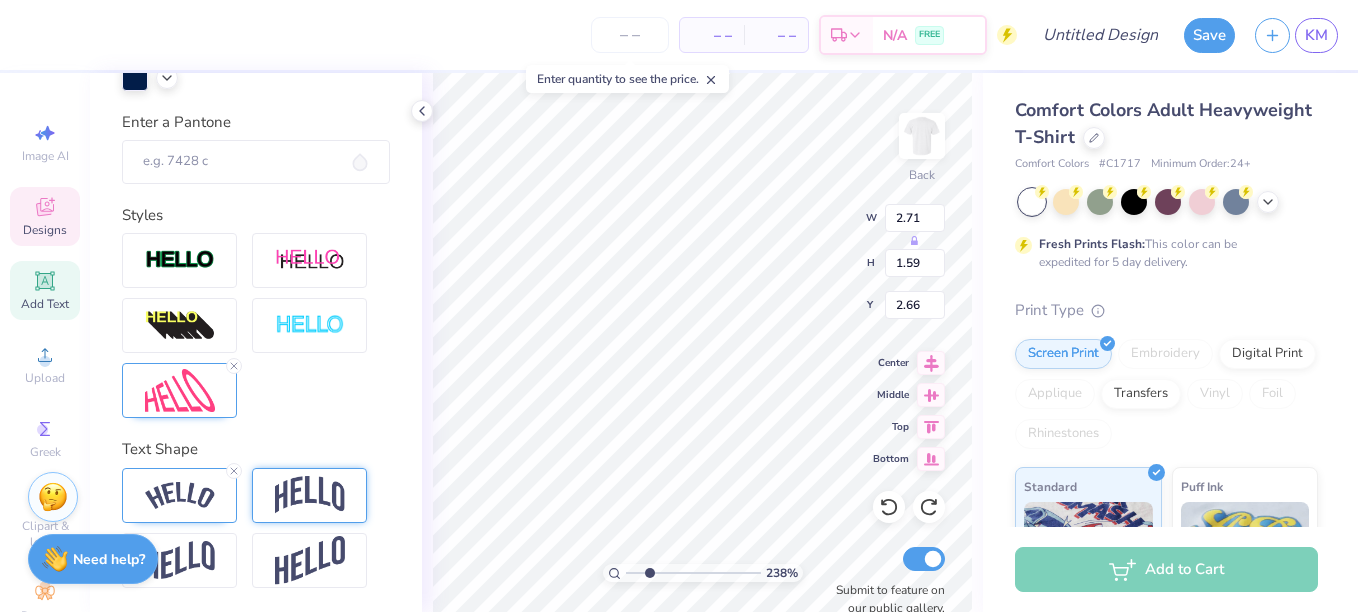 type on "2.66" 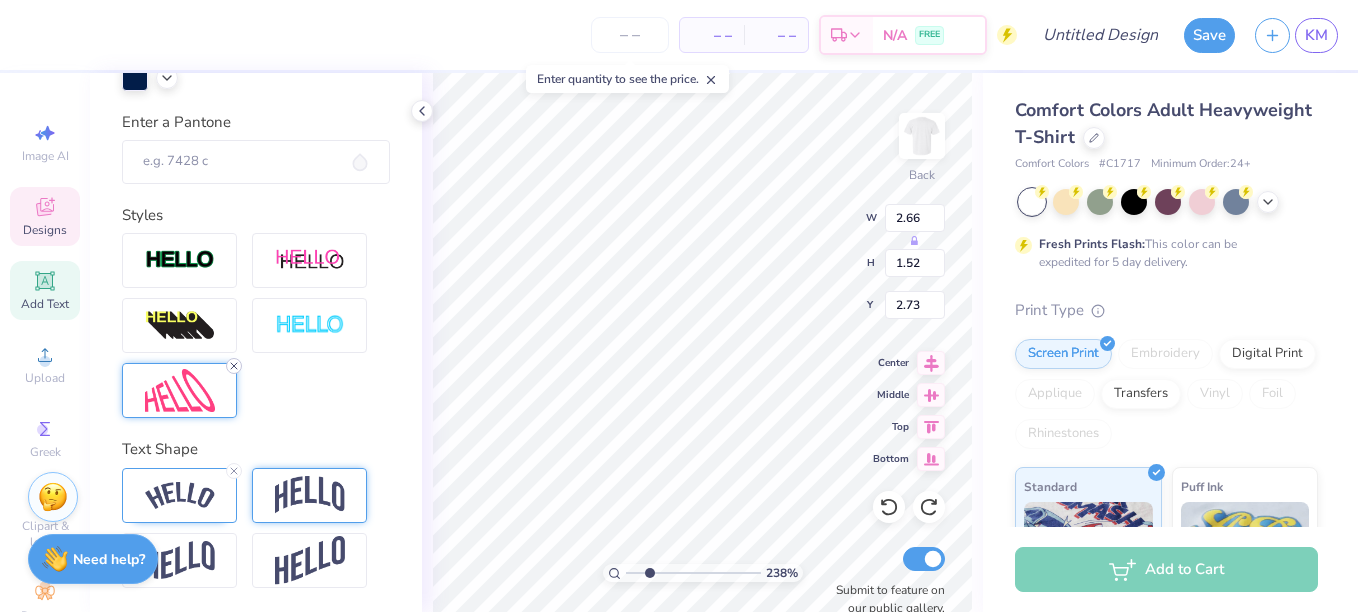 click at bounding box center (234, 366) 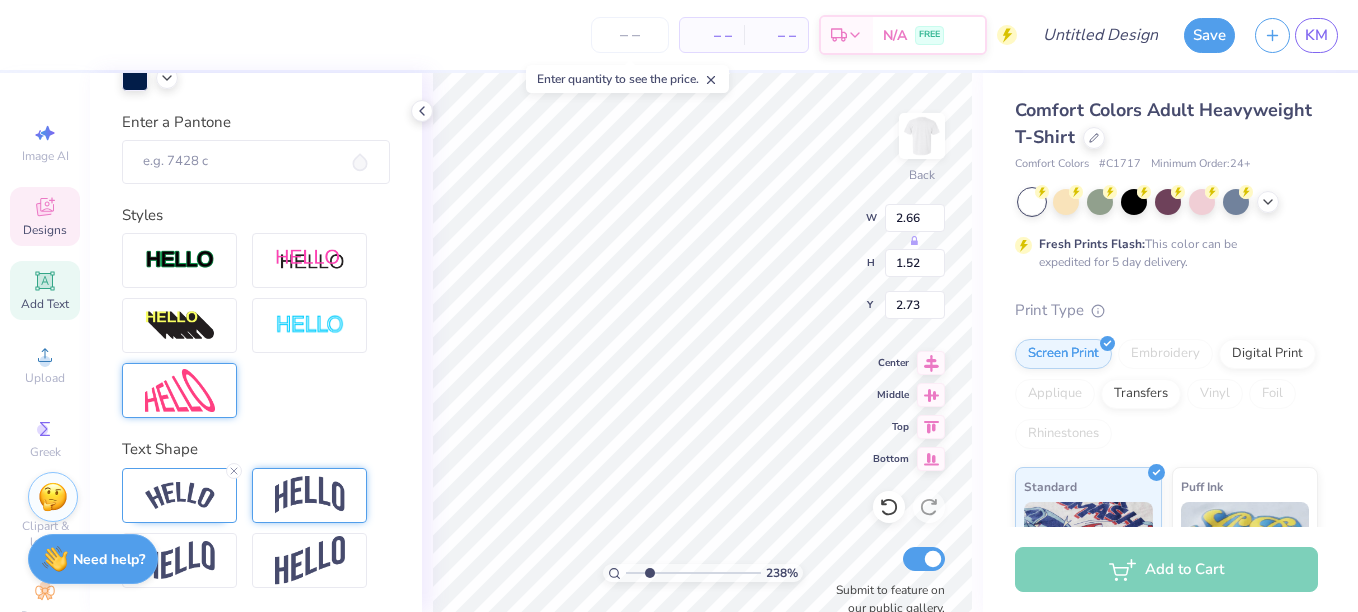 type on "2.81" 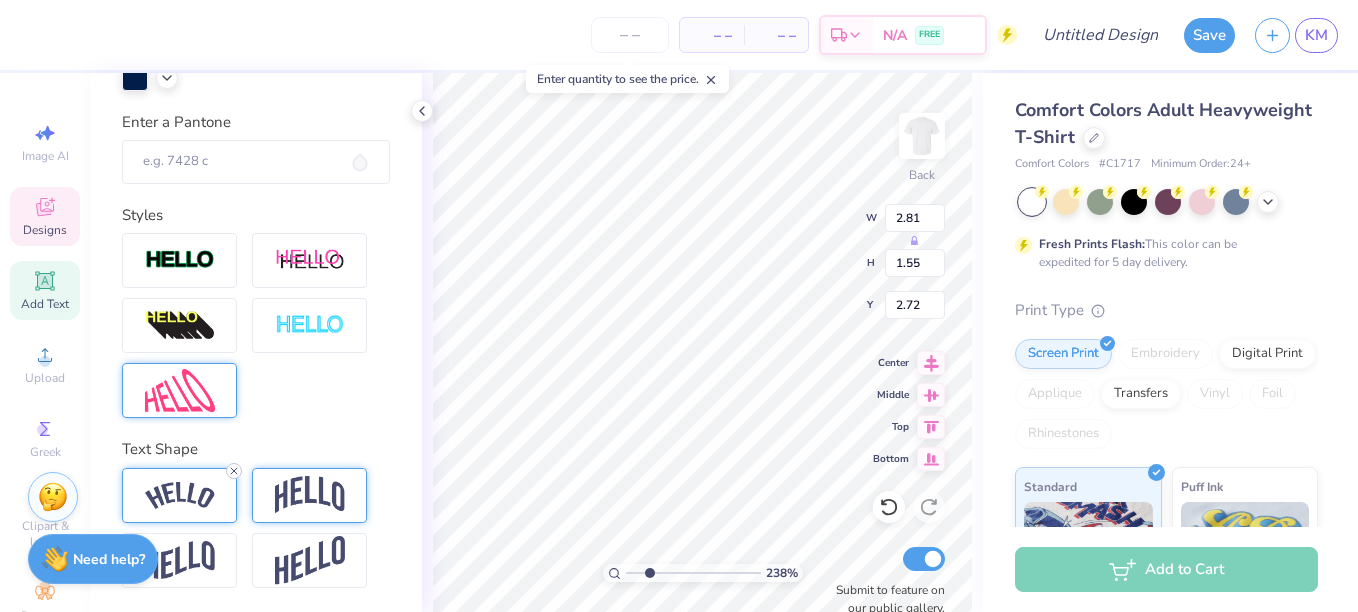 click 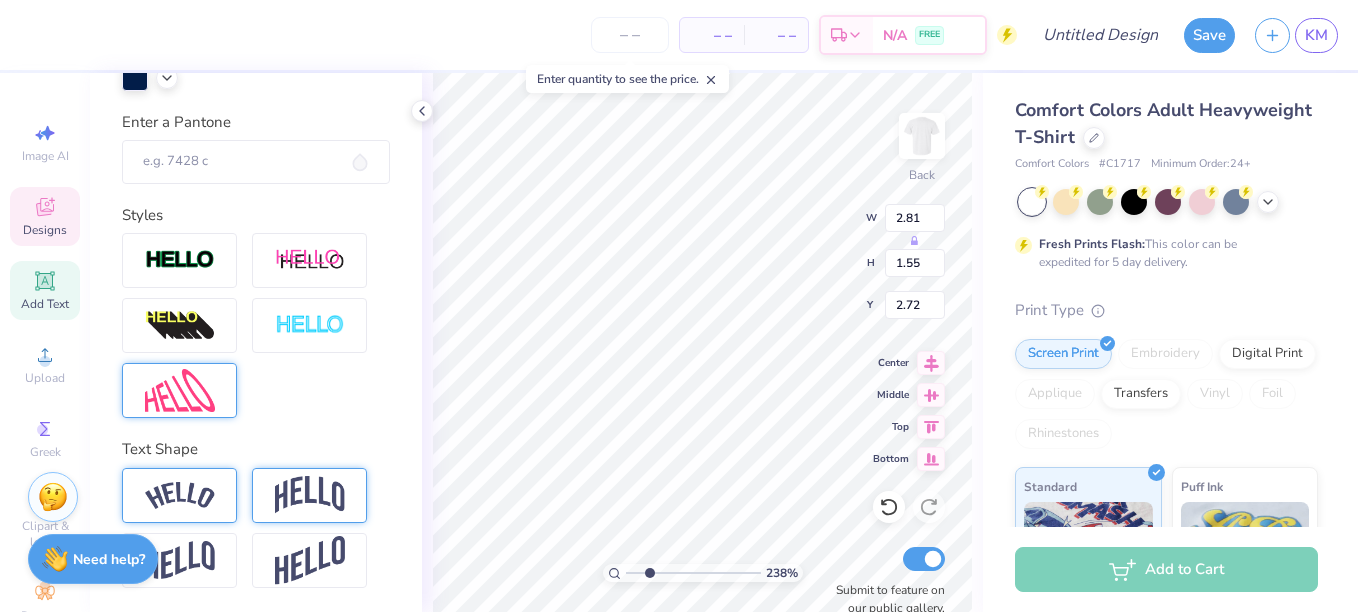 type on "2.70" 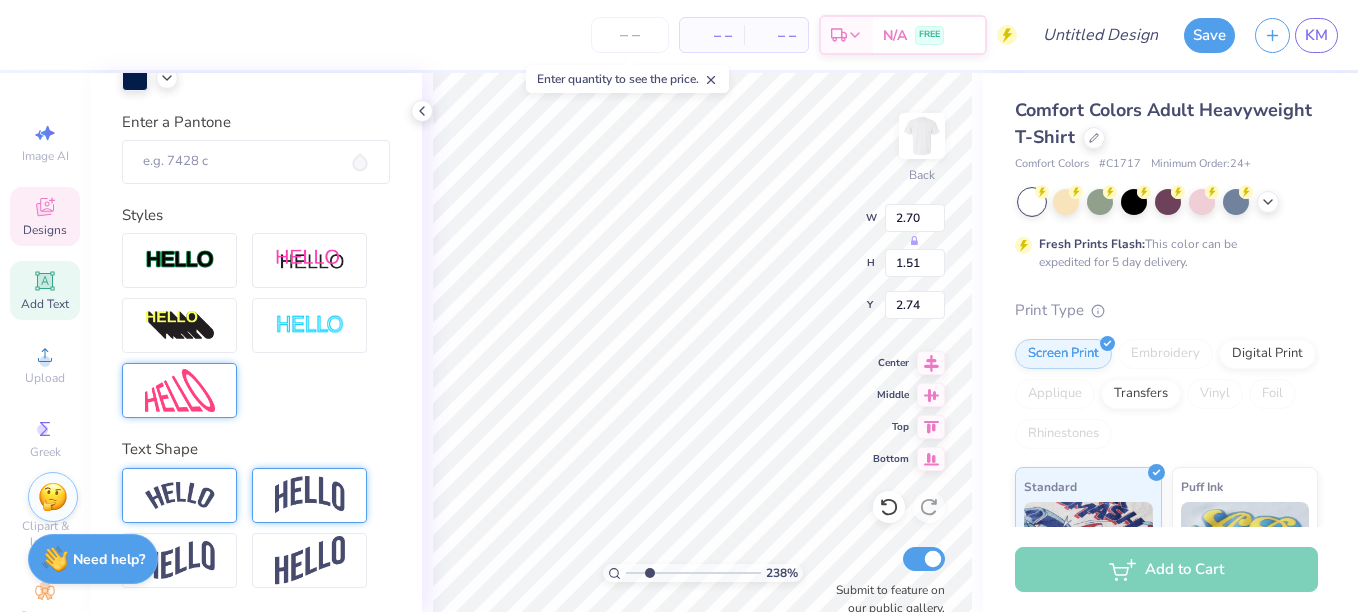 type on "2.98" 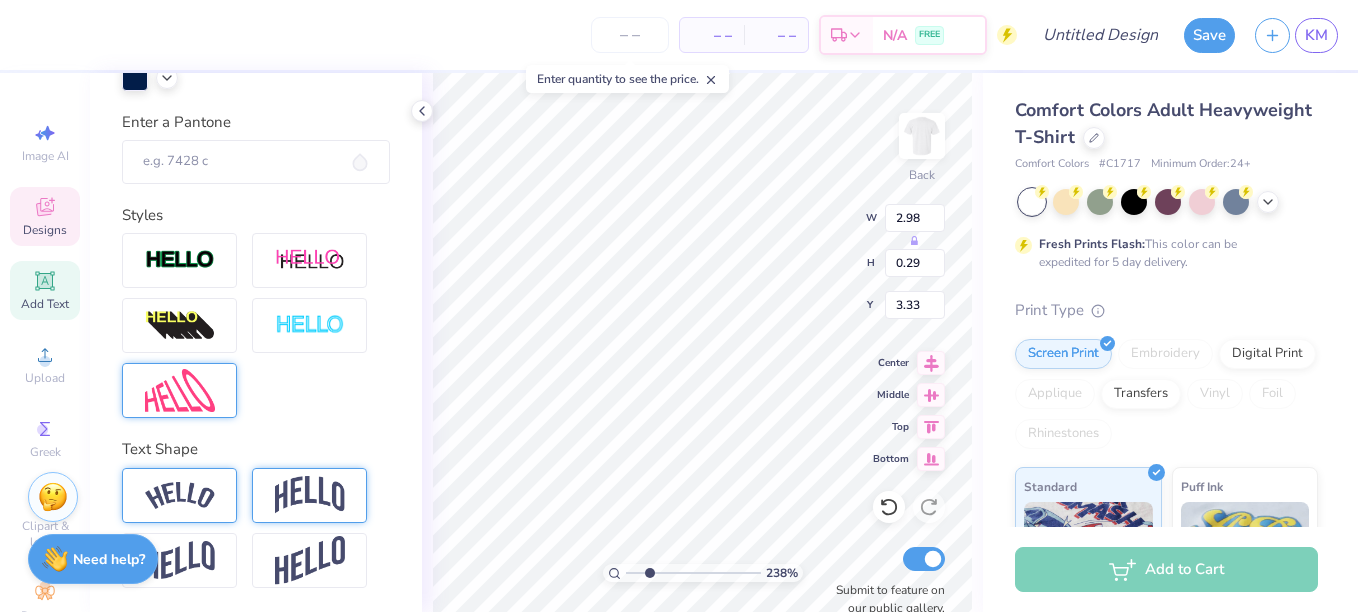 type on "3.23" 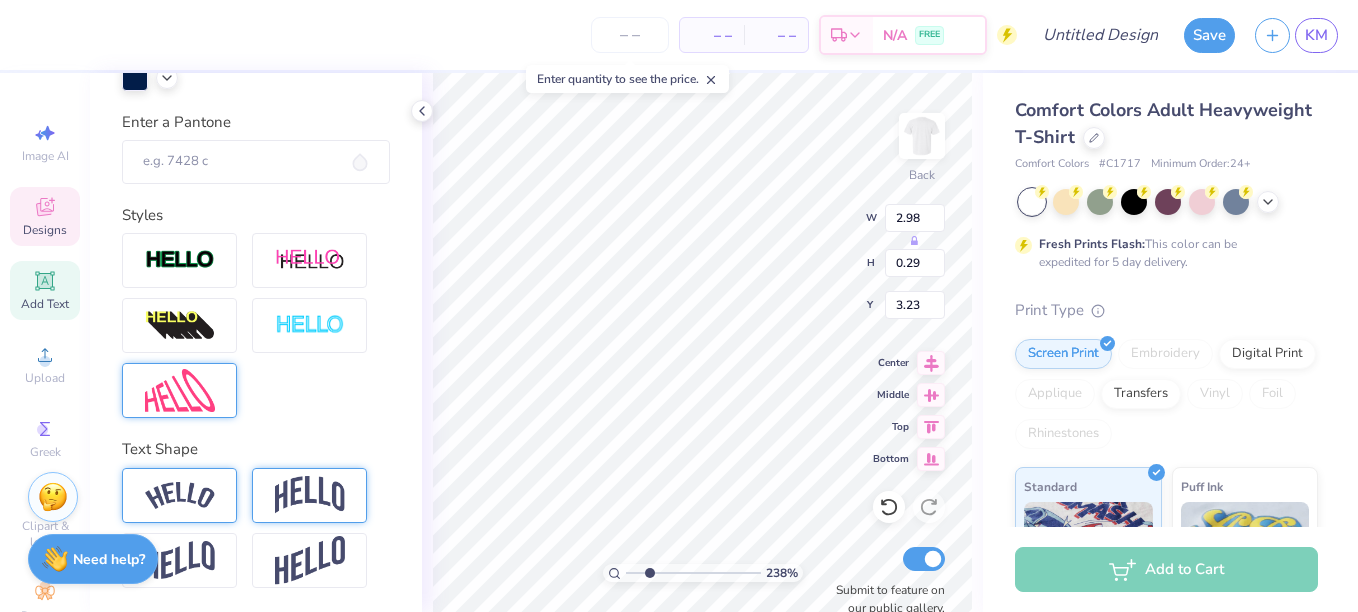 scroll, scrollTop: 17, scrollLeft: 8, axis: both 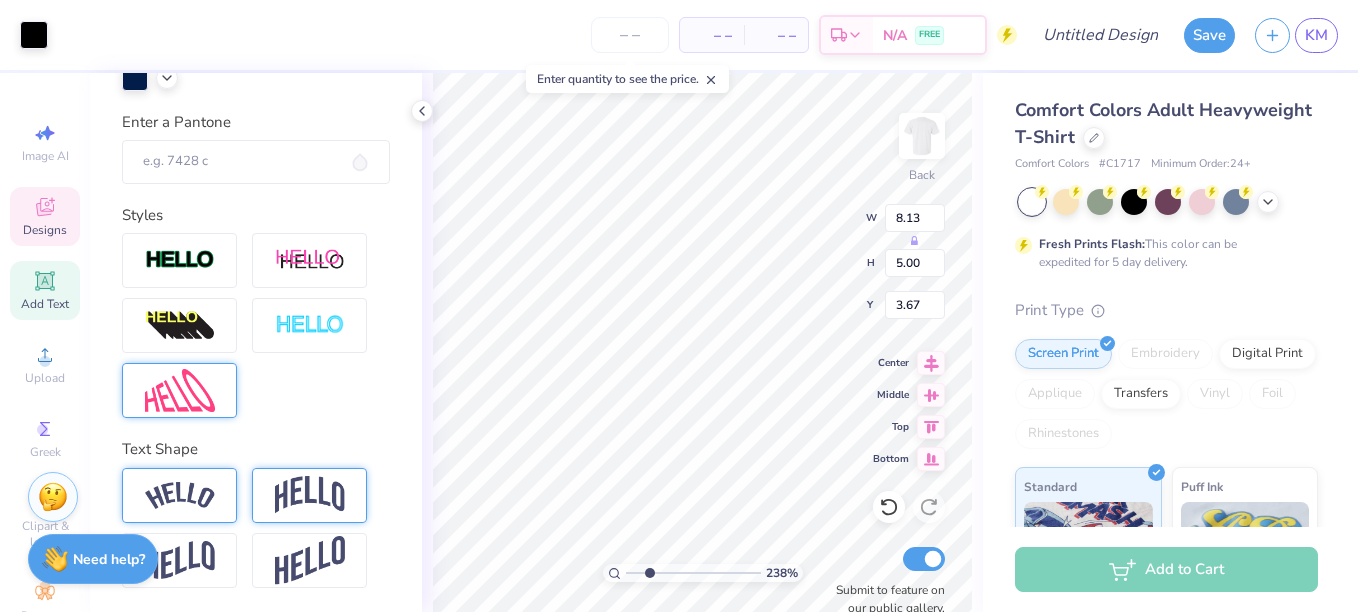 type on "1.41" 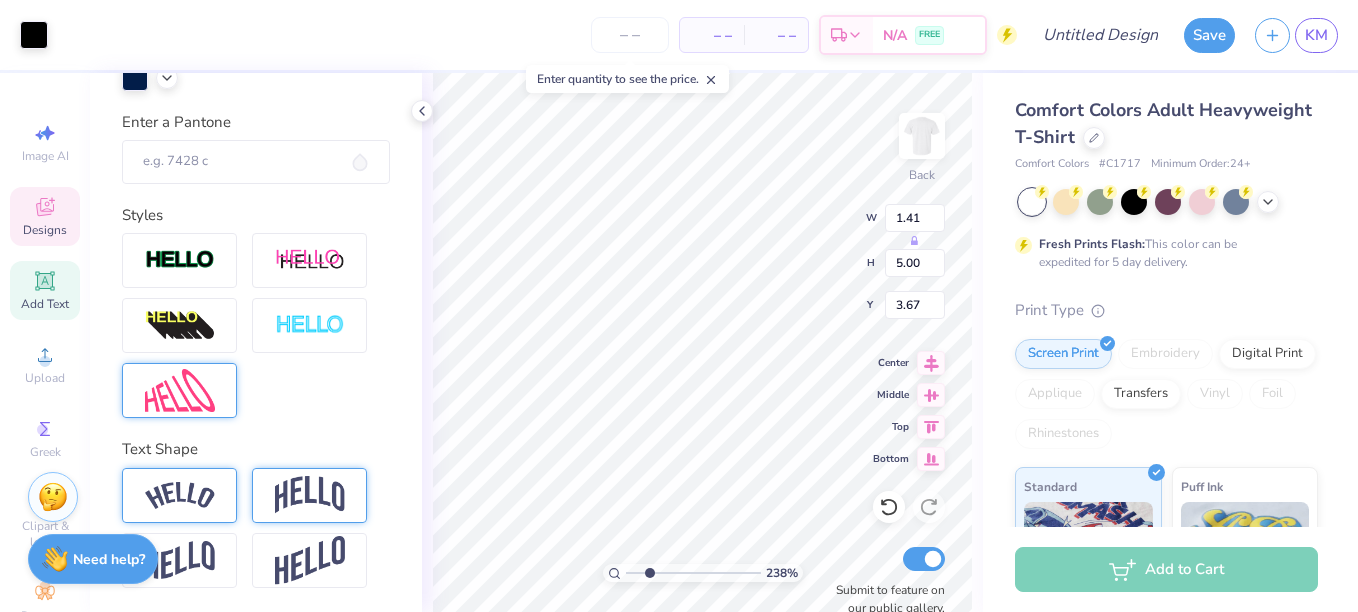 type on "1.41" 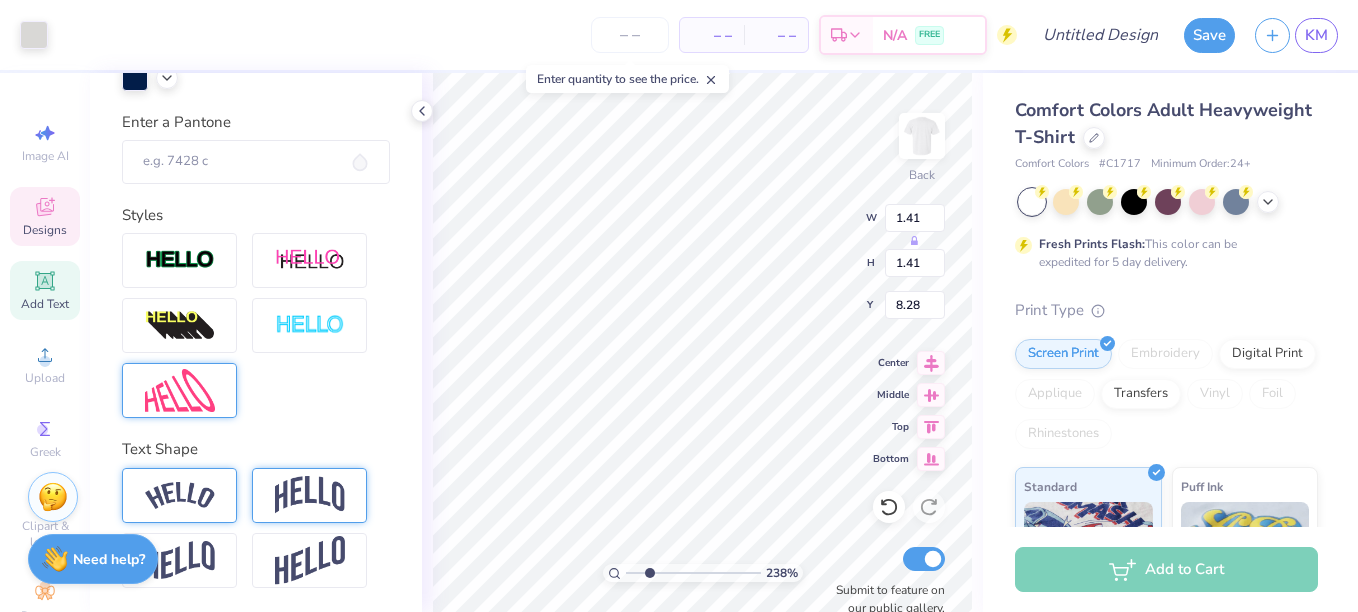 type on "0.66" 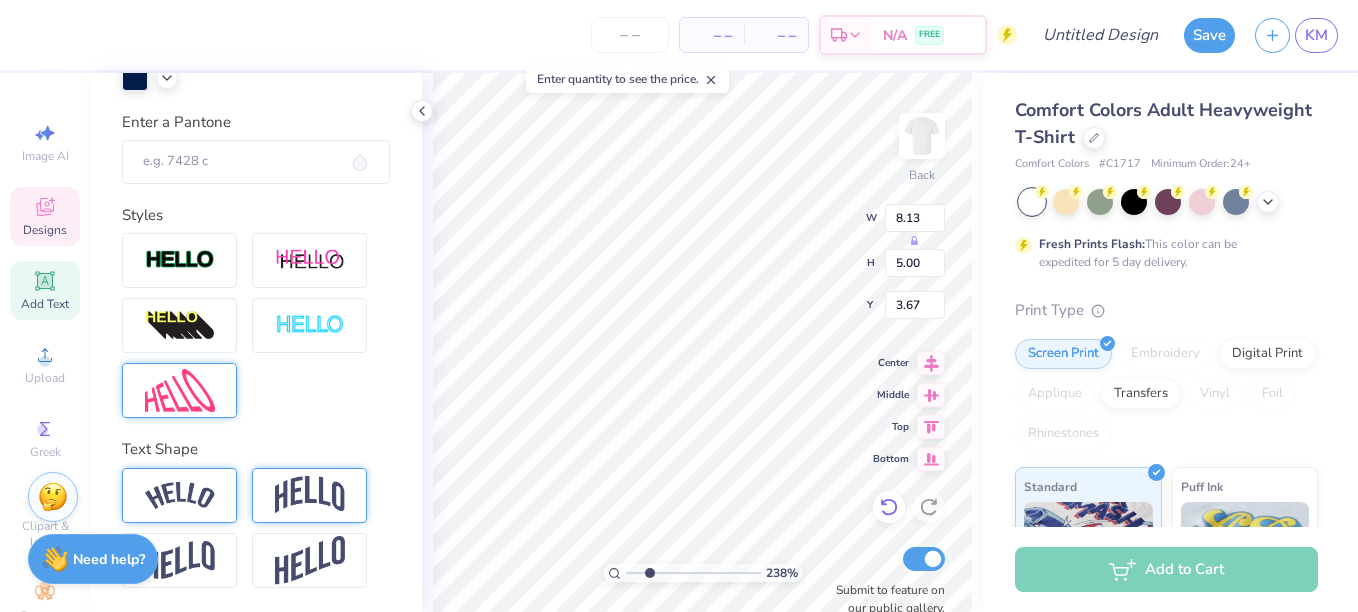 scroll, scrollTop: 17, scrollLeft: 3, axis: both 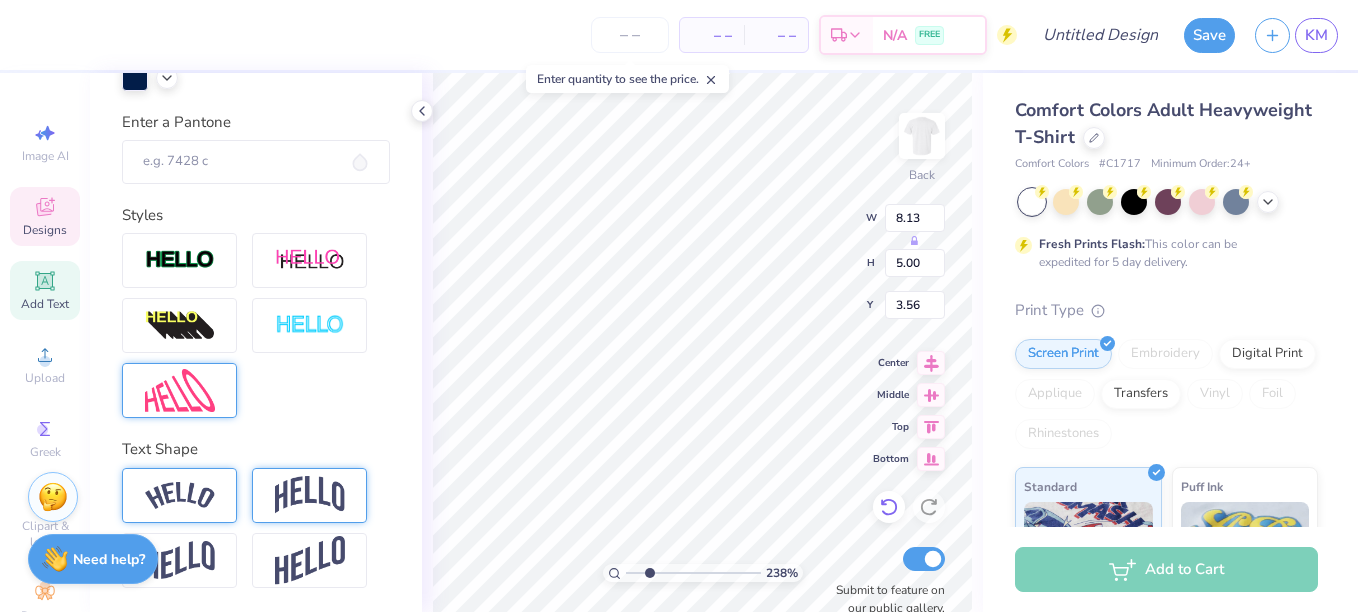 type on "3.56" 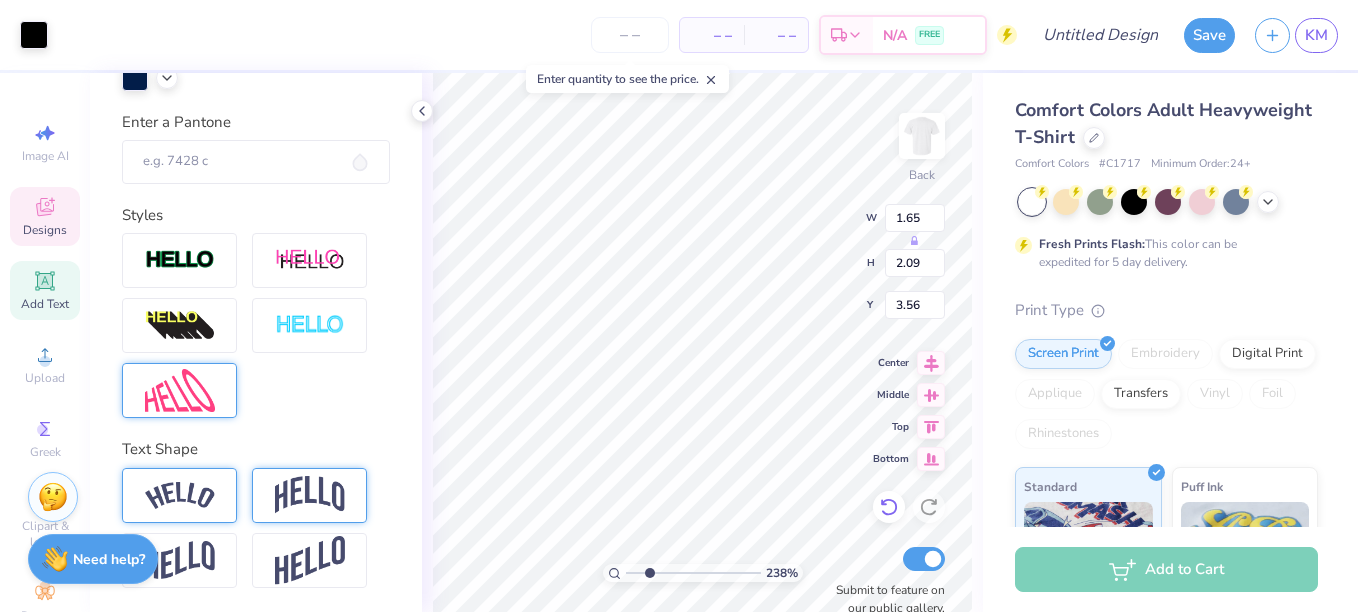 type on "1.65" 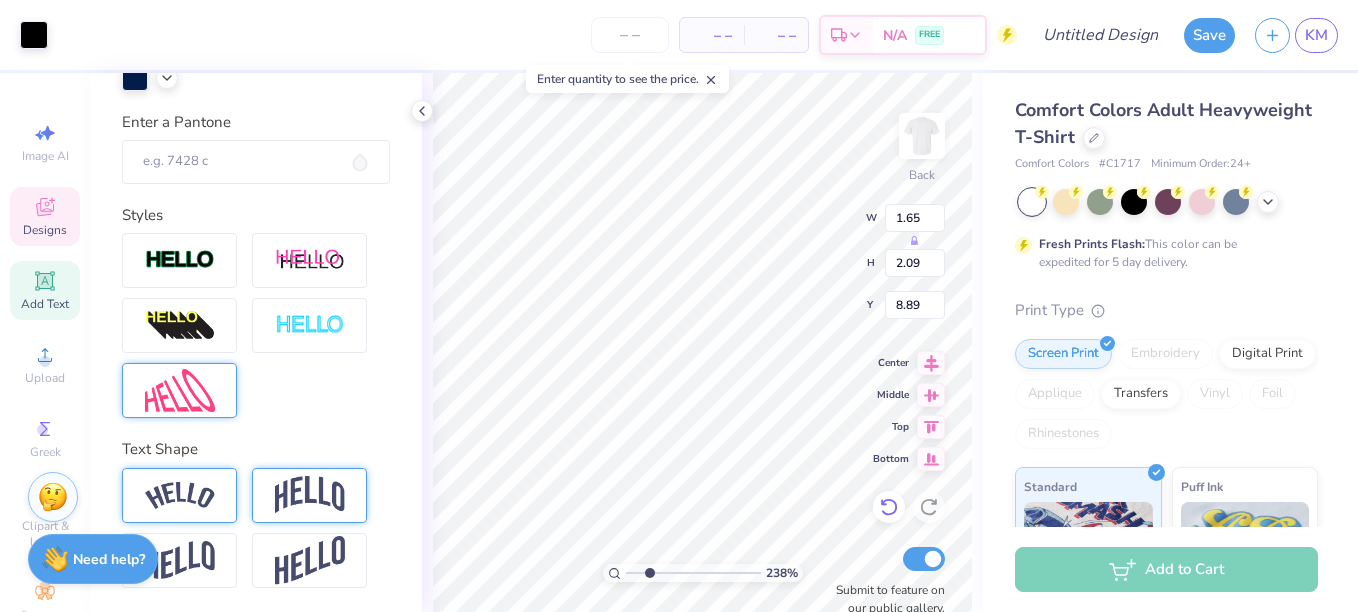 type on "1.68" 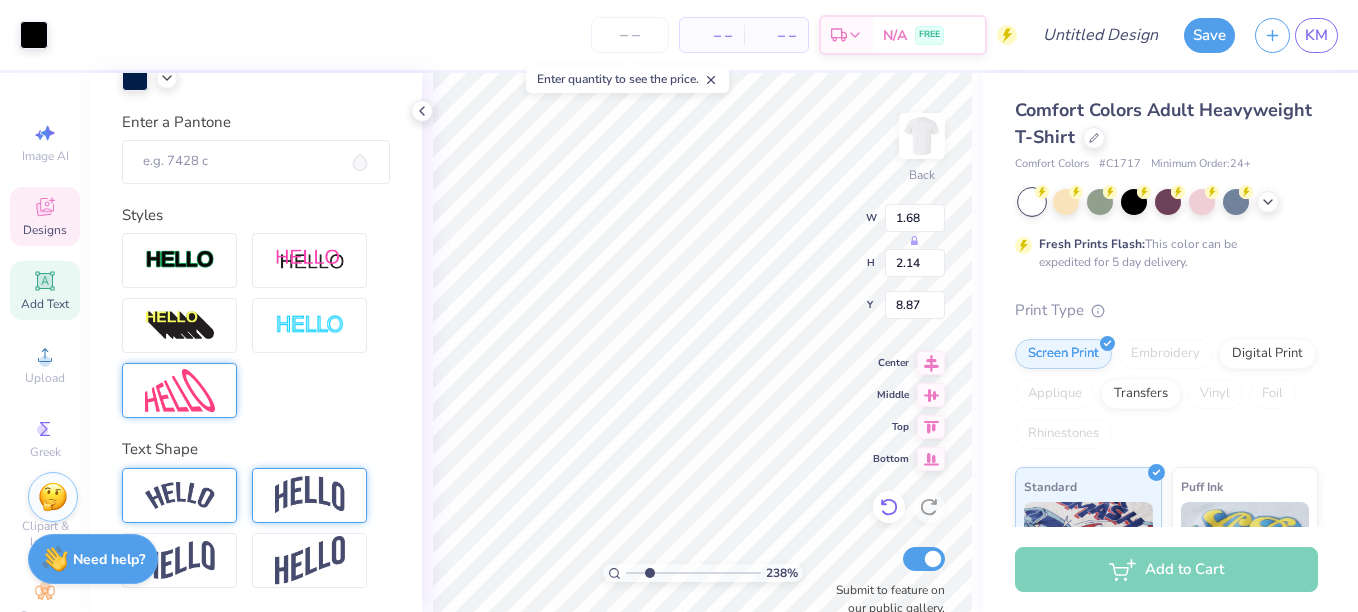 type on "8.13" 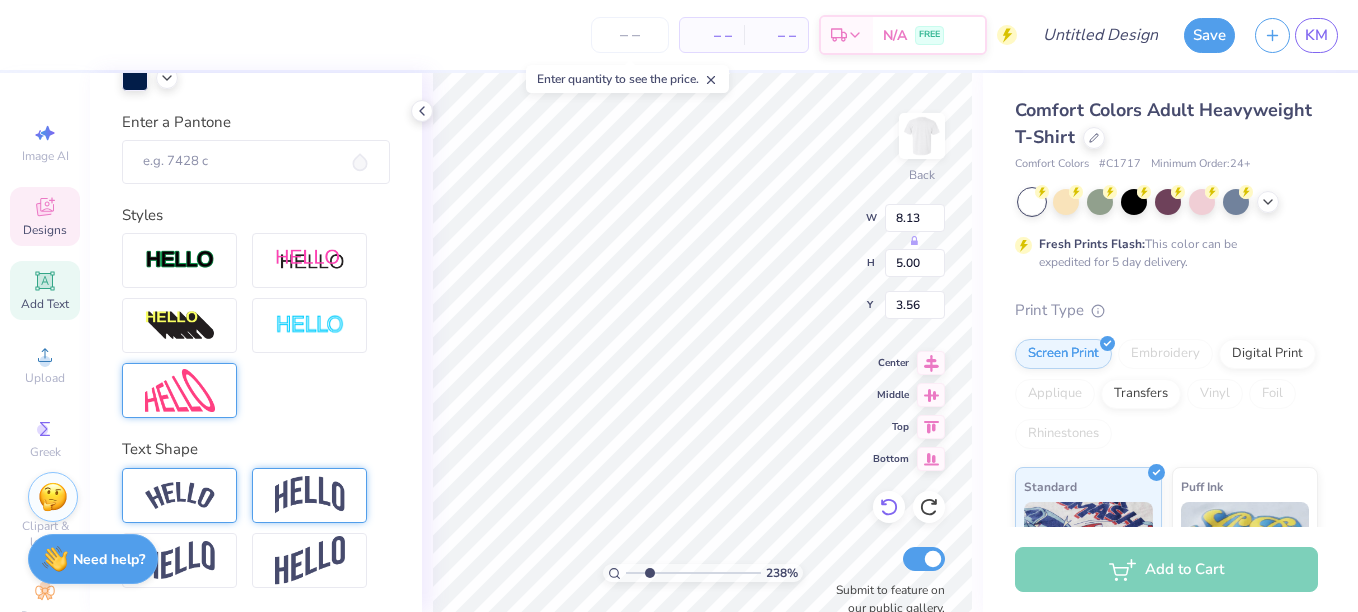scroll, scrollTop: 17, scrollLeft: 2, axis: both 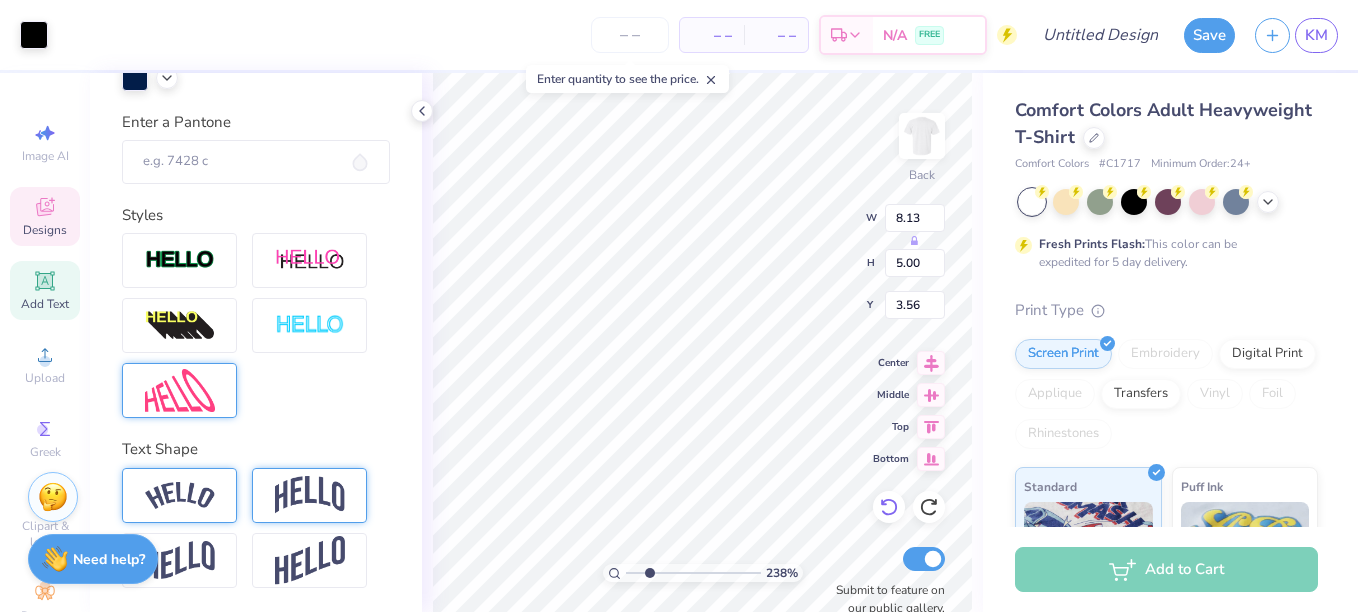 type on "0.28" 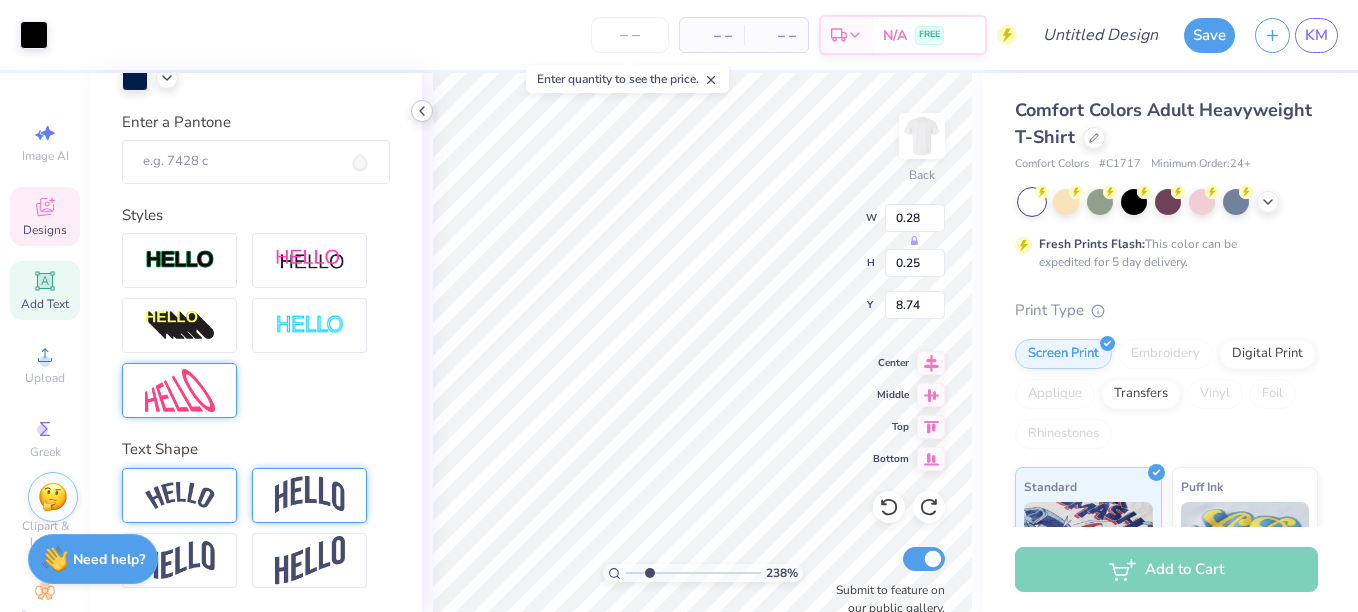 click 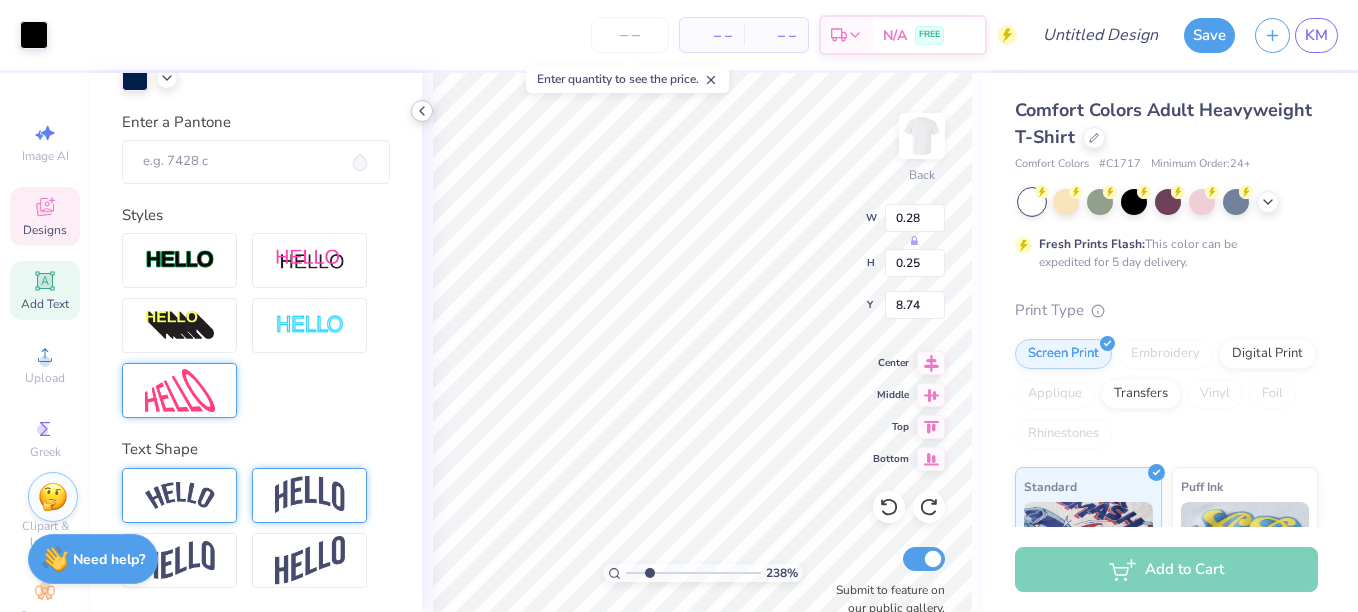 type on "8.13" 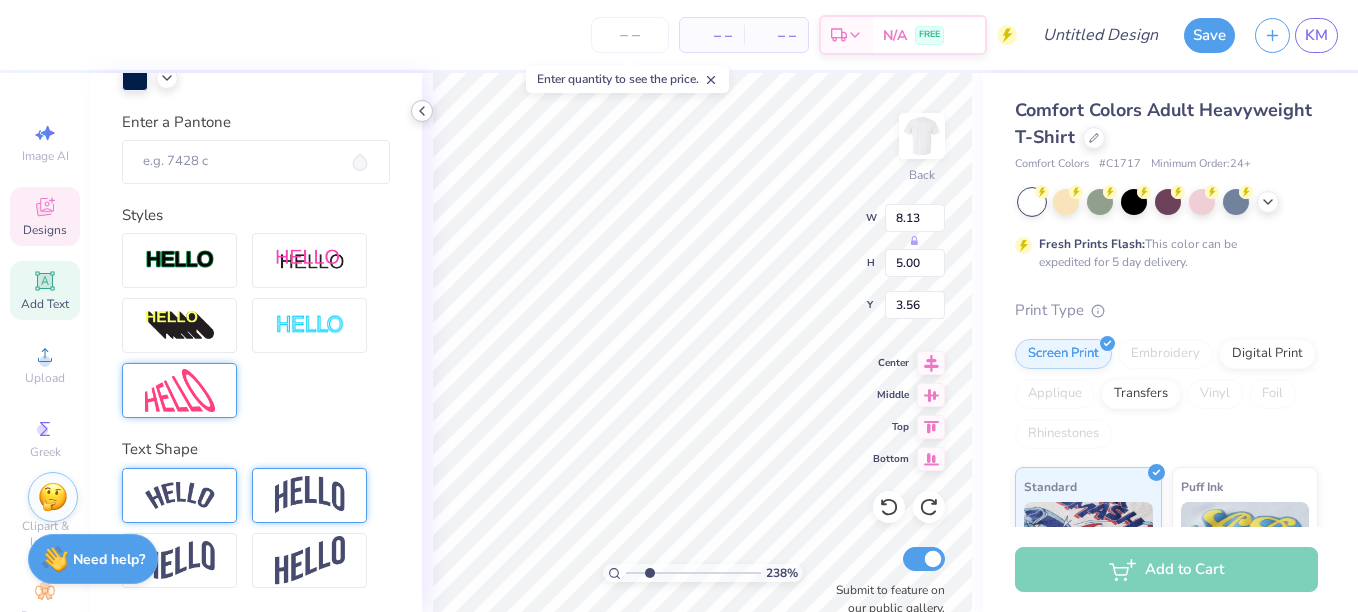 scroll, scrollTop: 17, scrollLeft: 3, axis: both 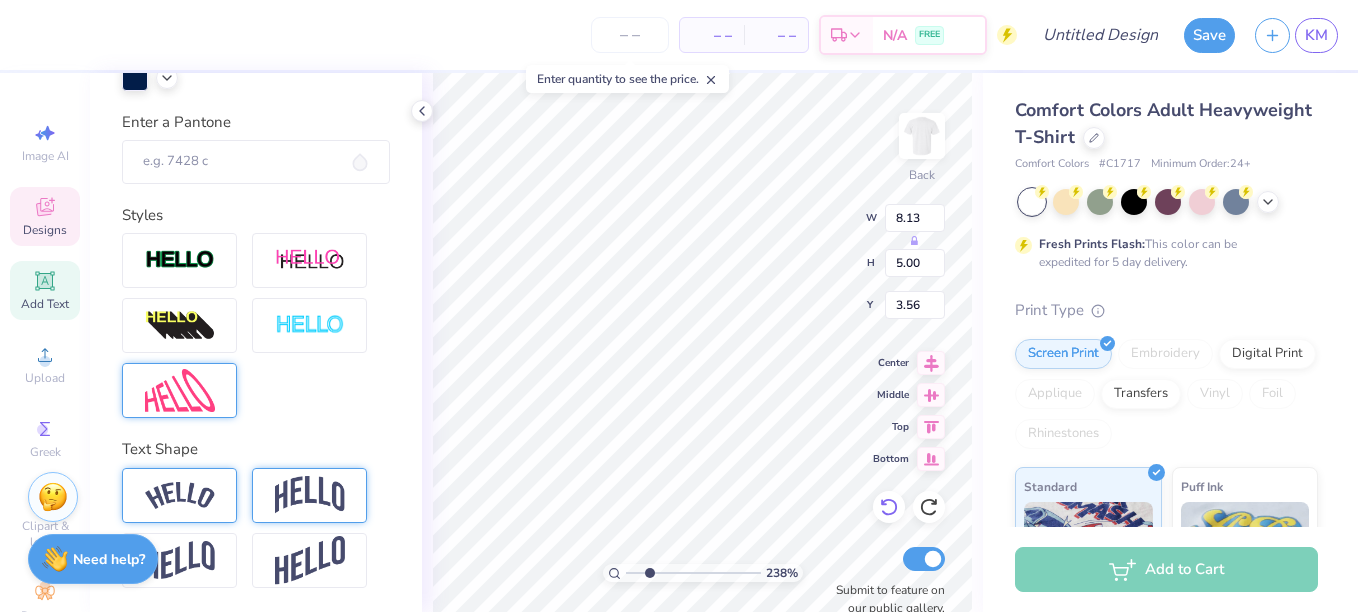 click 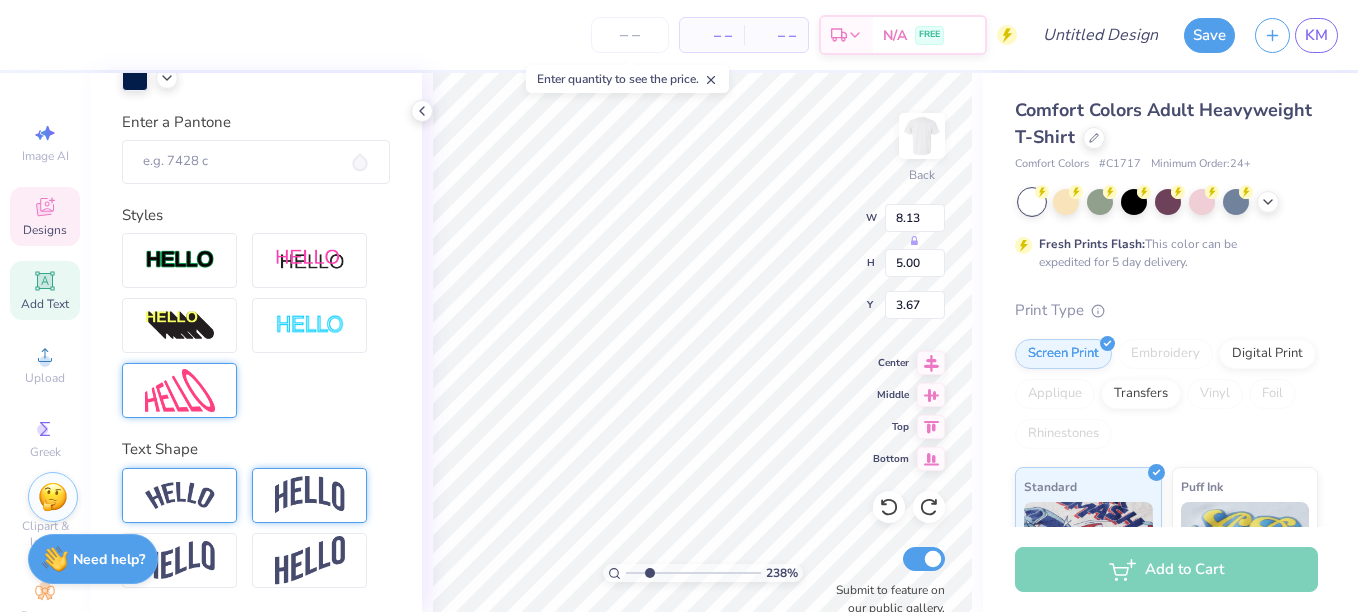 scroll, scrollTop: 17, scrollLeft: 3, axis: both 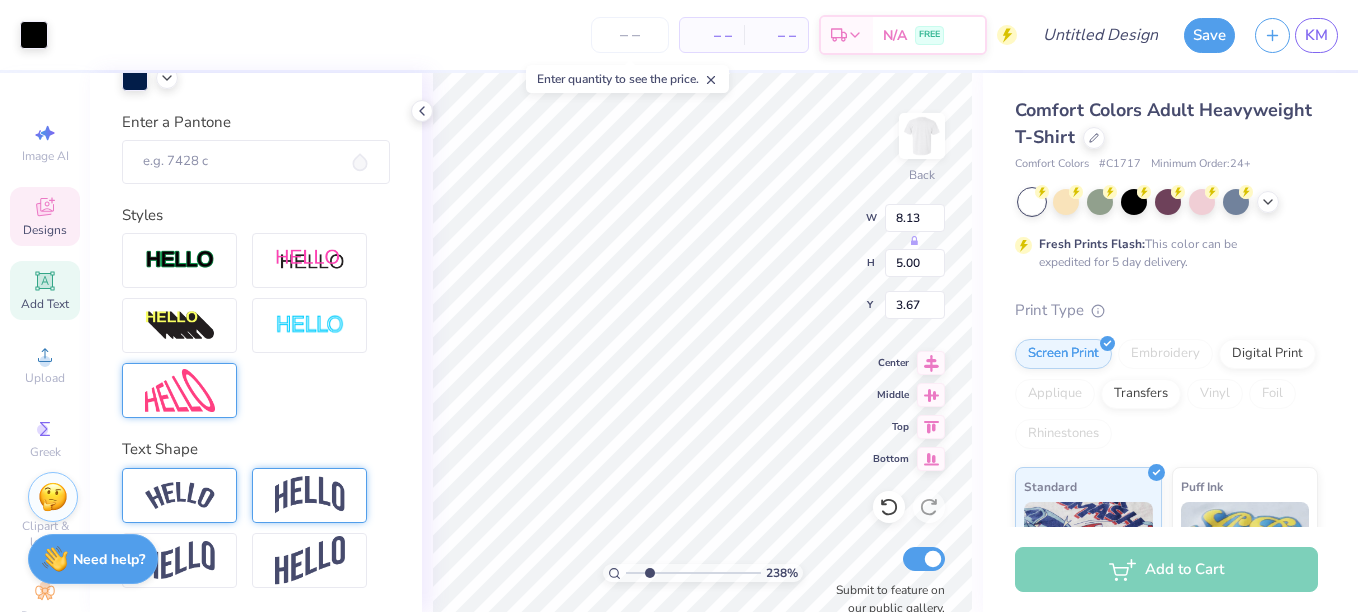 type on "1.68" 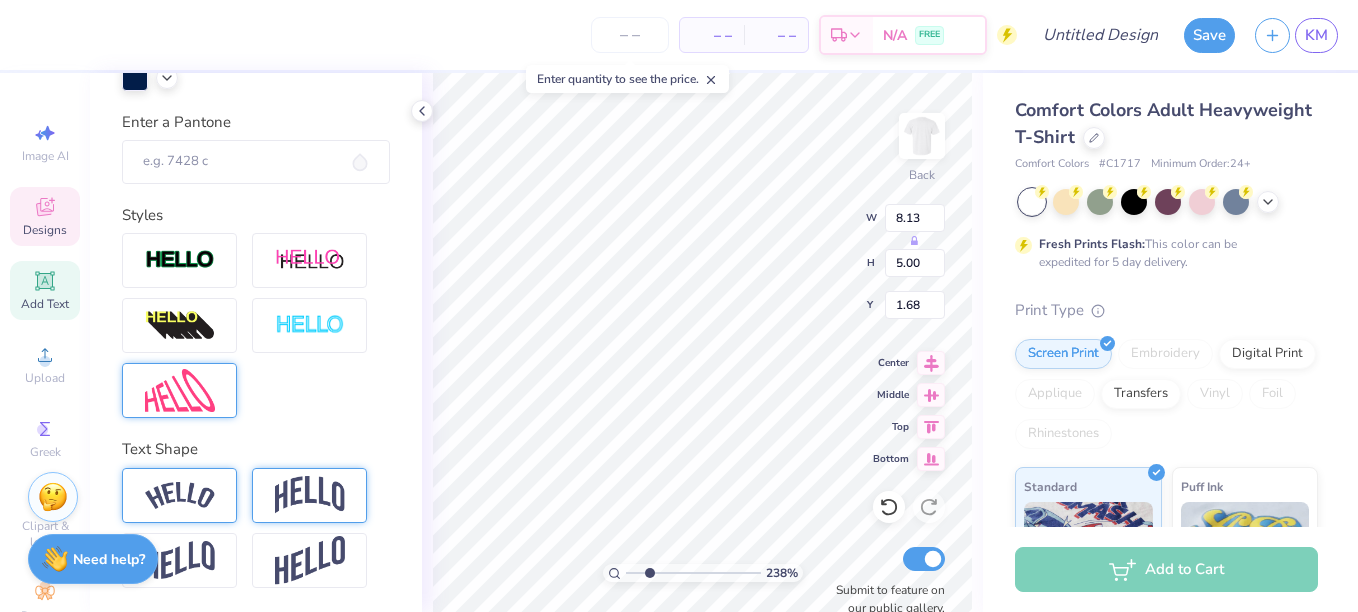 scroll, scrollTop: 17, scrollLeft: 2, axis: both 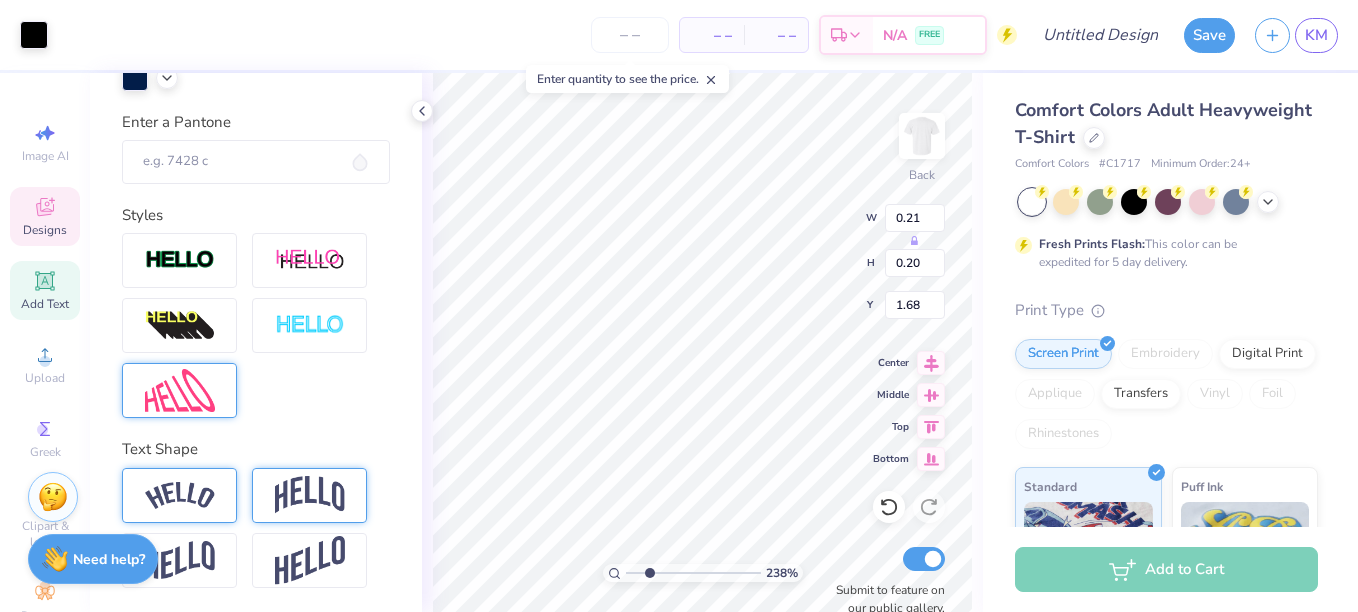 type on "0.21" 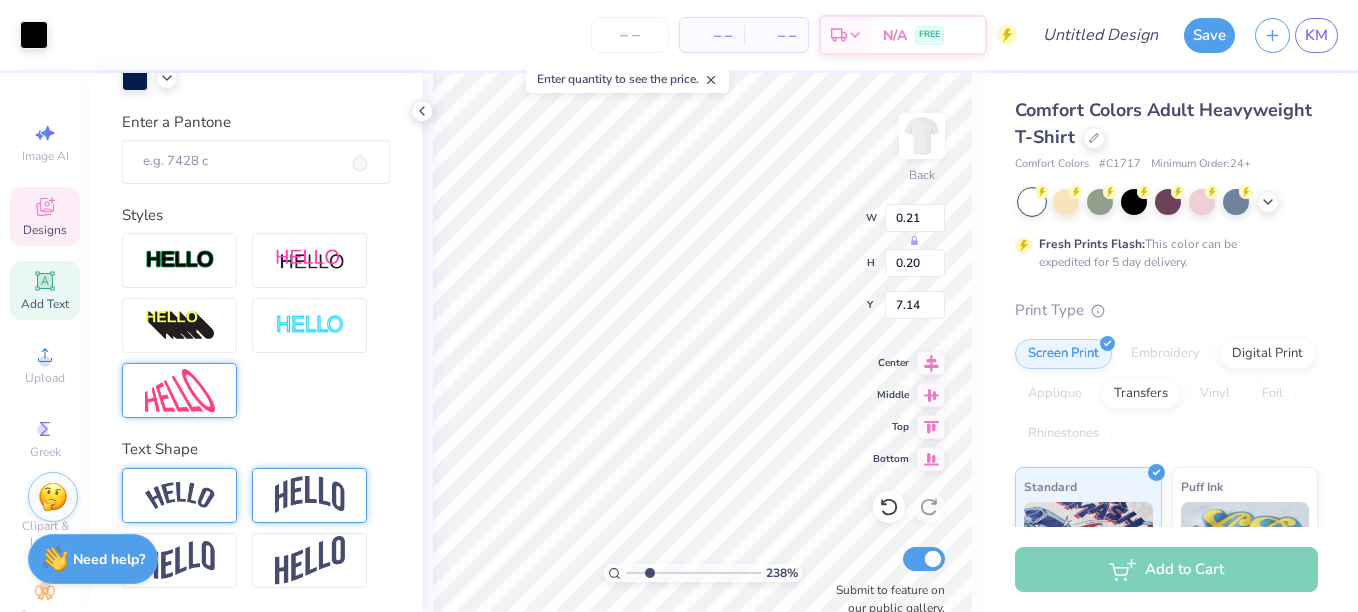 type on "8.13" 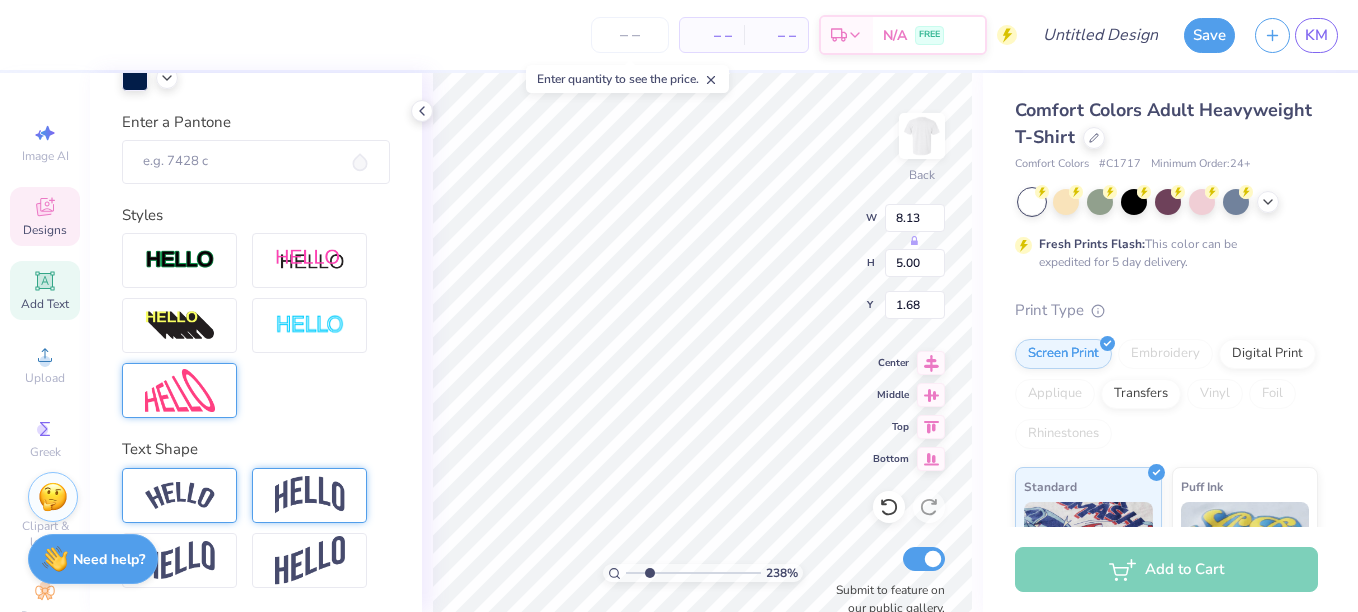 click on "– – Per Item – – Total Est.  Delivery N/A FREE Design Title Save KM Image AI Designs Add Text Upload Greek Clipart & logos Decorate Personalized Names Personalized Numbers Text Tool  Add Font Font Dubrovnik Hill- Regular Format Color Enter a Pantone Styles Text Shape 238  % Back W 8.13 H 5.00 Y 1.68 Center Middle Top Bottom Submit to feature on our public gallery. Comfort Colors Adult Heavyweight T-Shirt Comfort Colors # C1717 Minimum Order:  24 +   Fresh Prints Flash:  This color can be expedited for 5 day delivery. Print Type Screen Print Embroidery Digital Print Applique Transfers Vinyl Foil Rhinestones Standard Puff Ink Neon Ink Metallic & Glitter Ink Glow in the Dark Ink Water based Ink Add to Cart Stuck?  Our Art team will finish your design for free. Need help?  Chat with us.
Enter quantity to see the price." at bounding box center (679, 306) 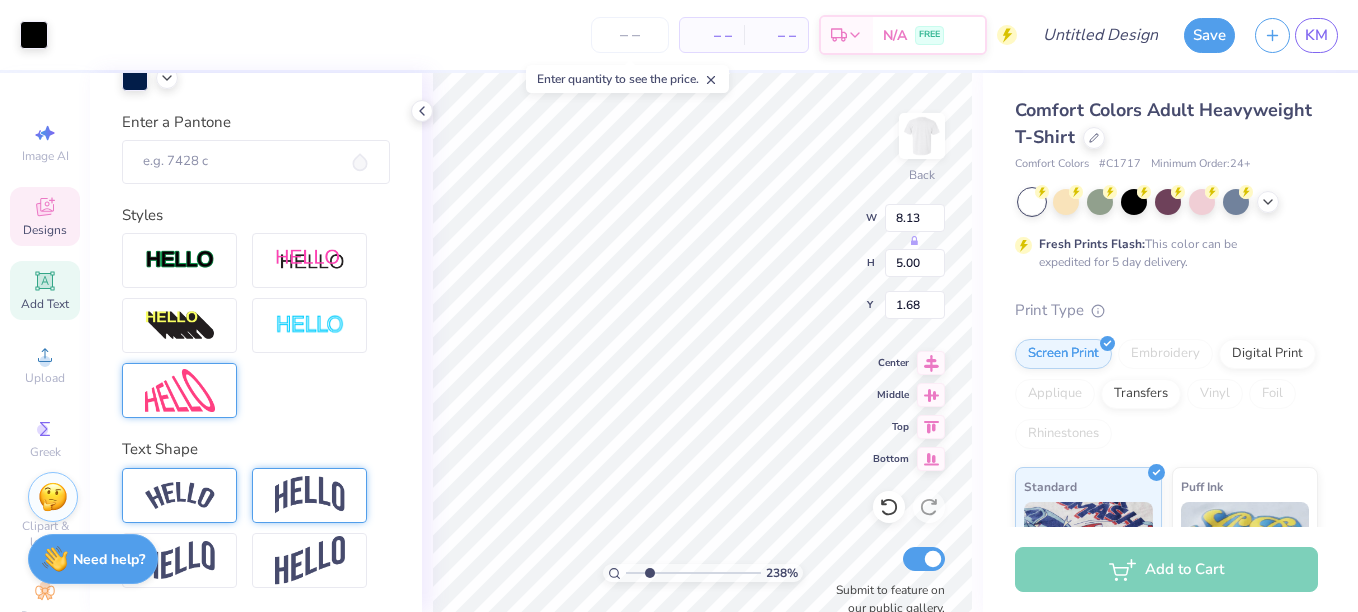 type on "0.21" 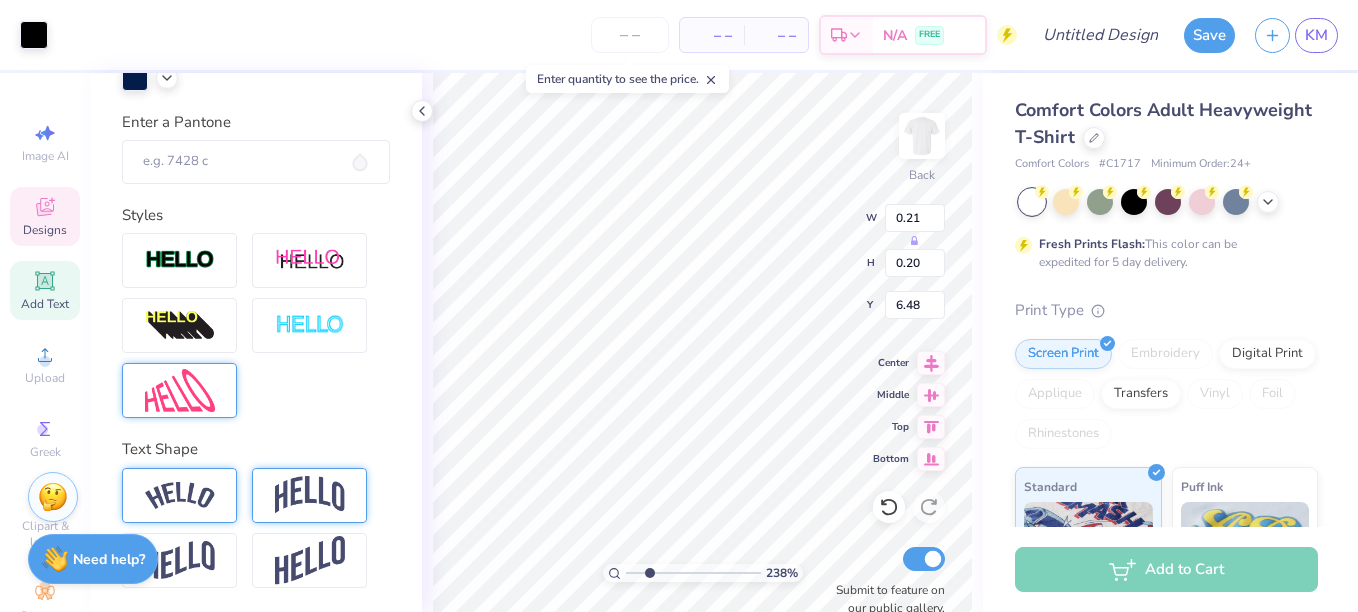 type on "0.27" 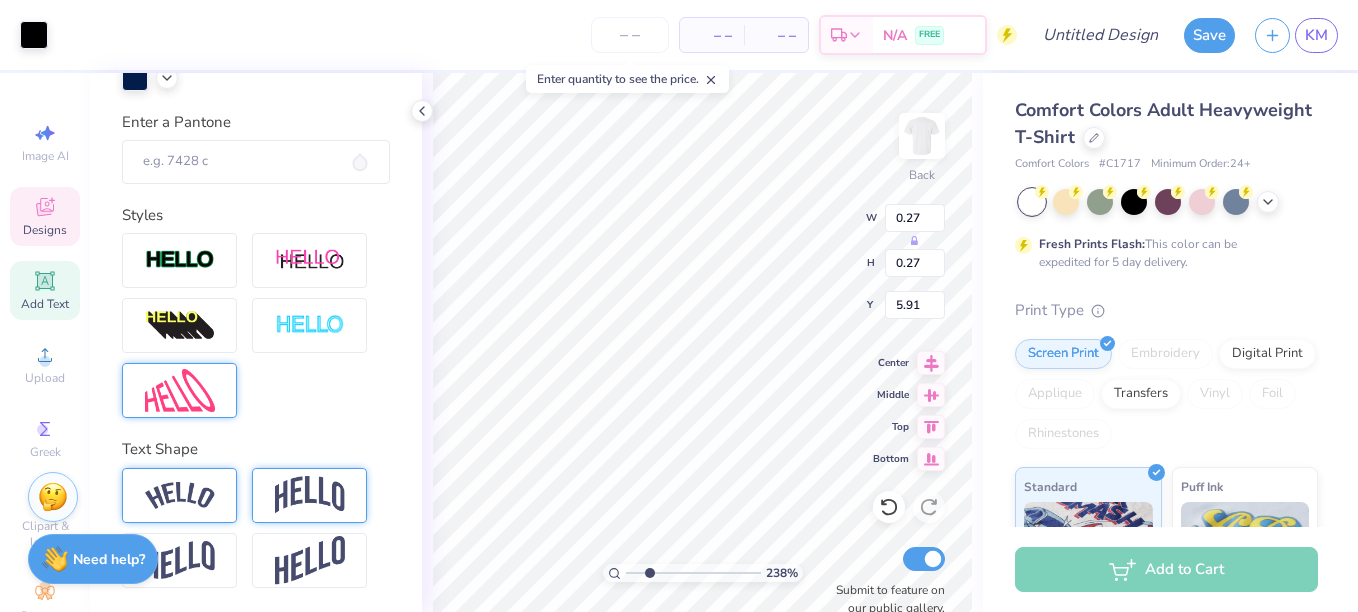 type on "0.21" 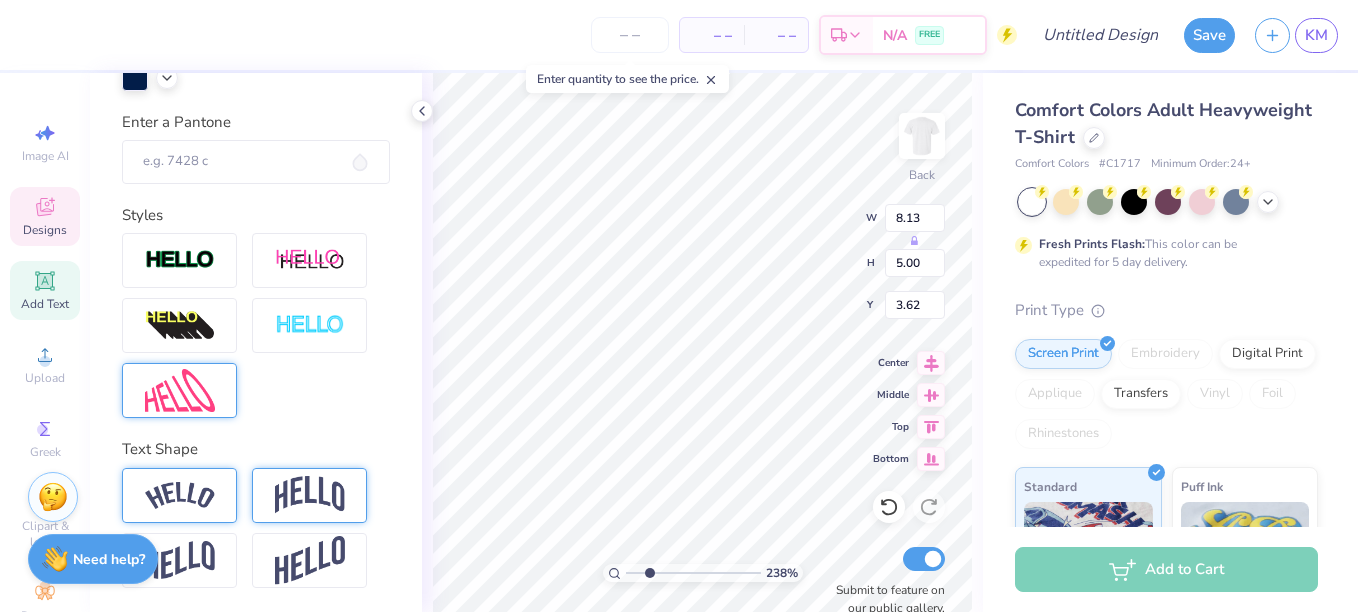 type on "3.62" 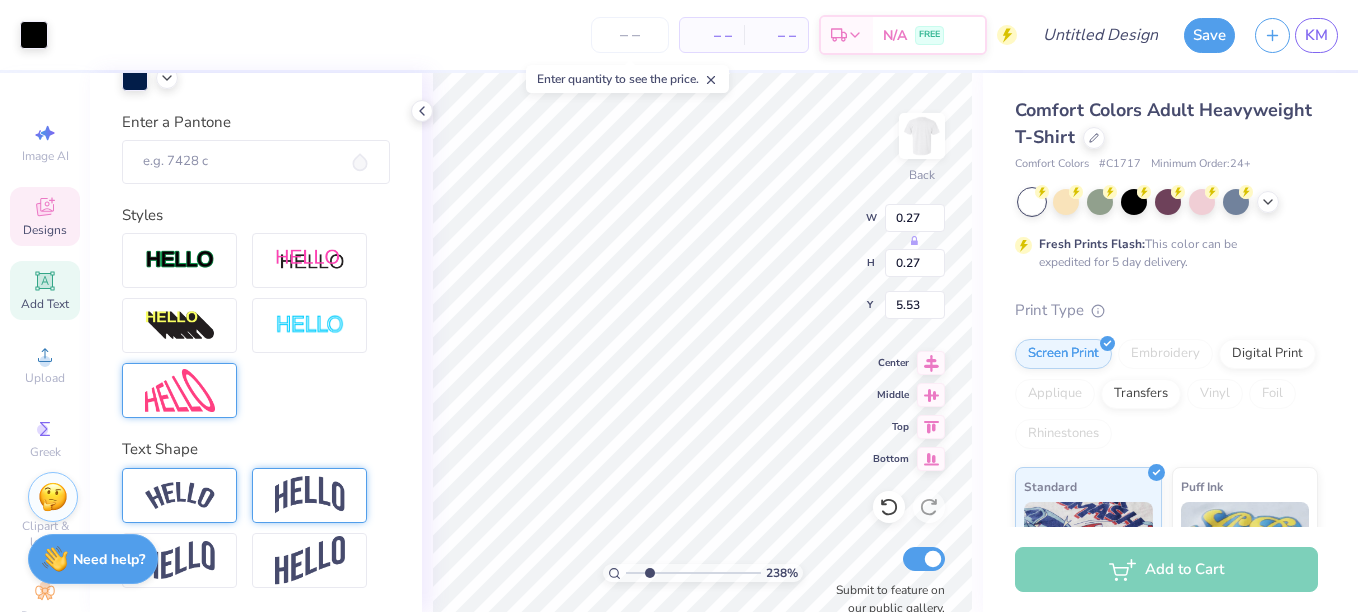 type on "5.53" 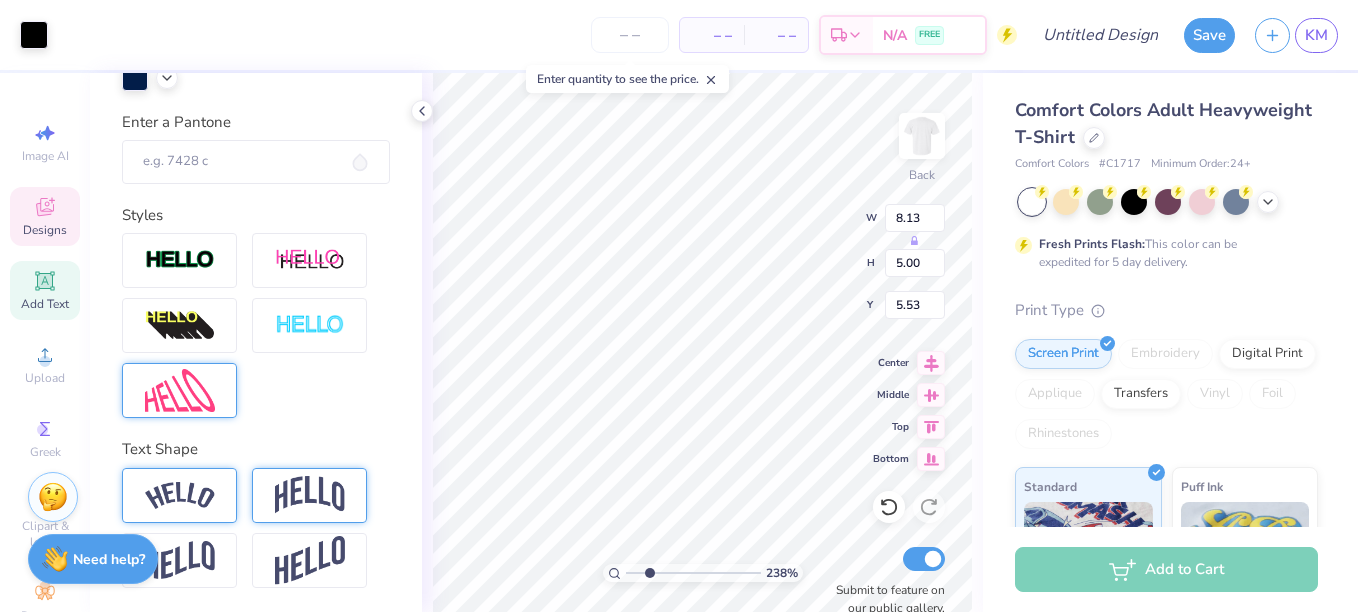 type on "8.13" 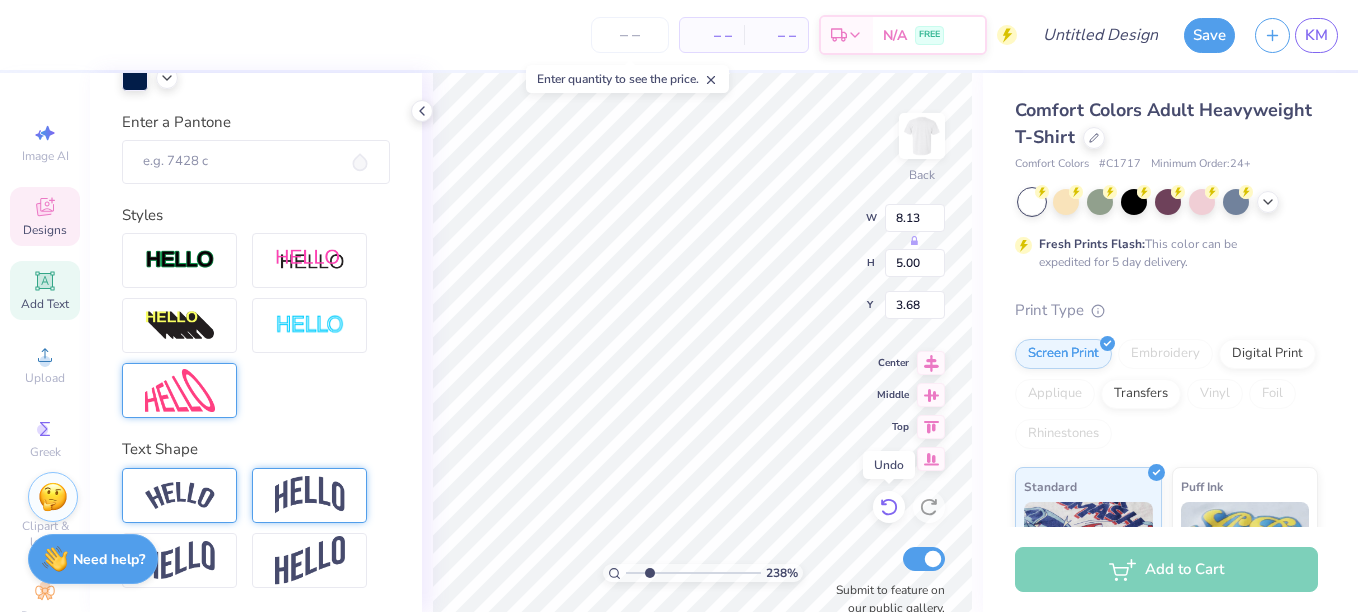 click at bounding box center [889, 507] 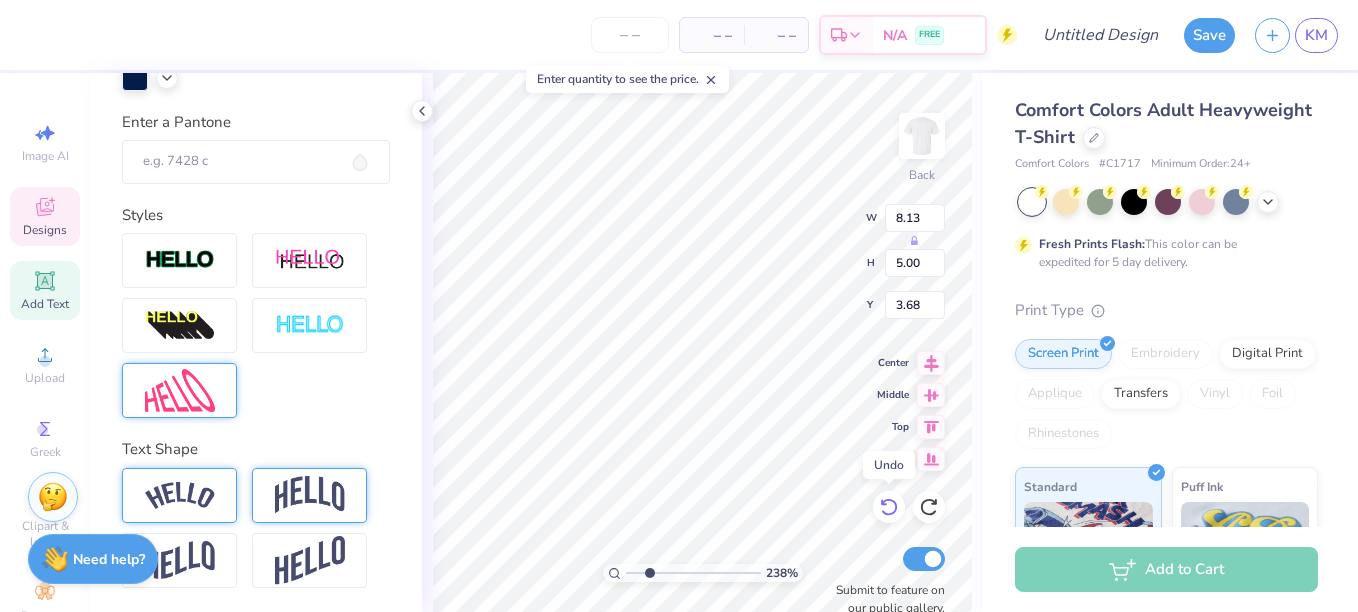 type on "3.62" 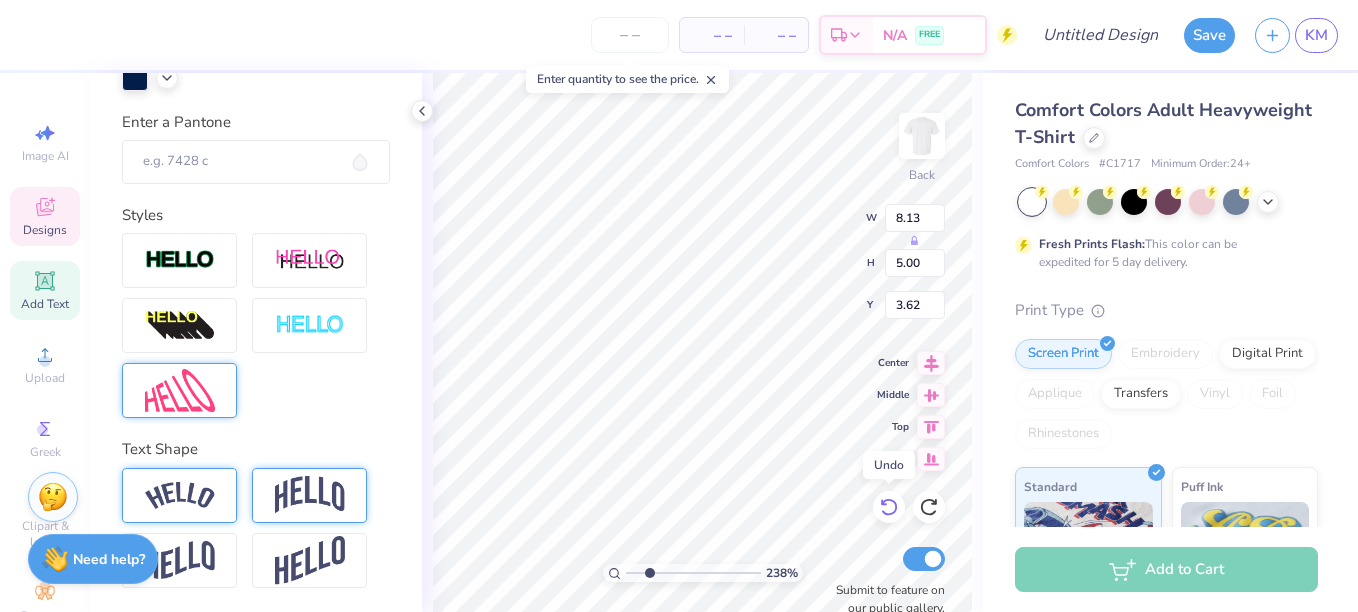 click at bounding box center [889, 507] 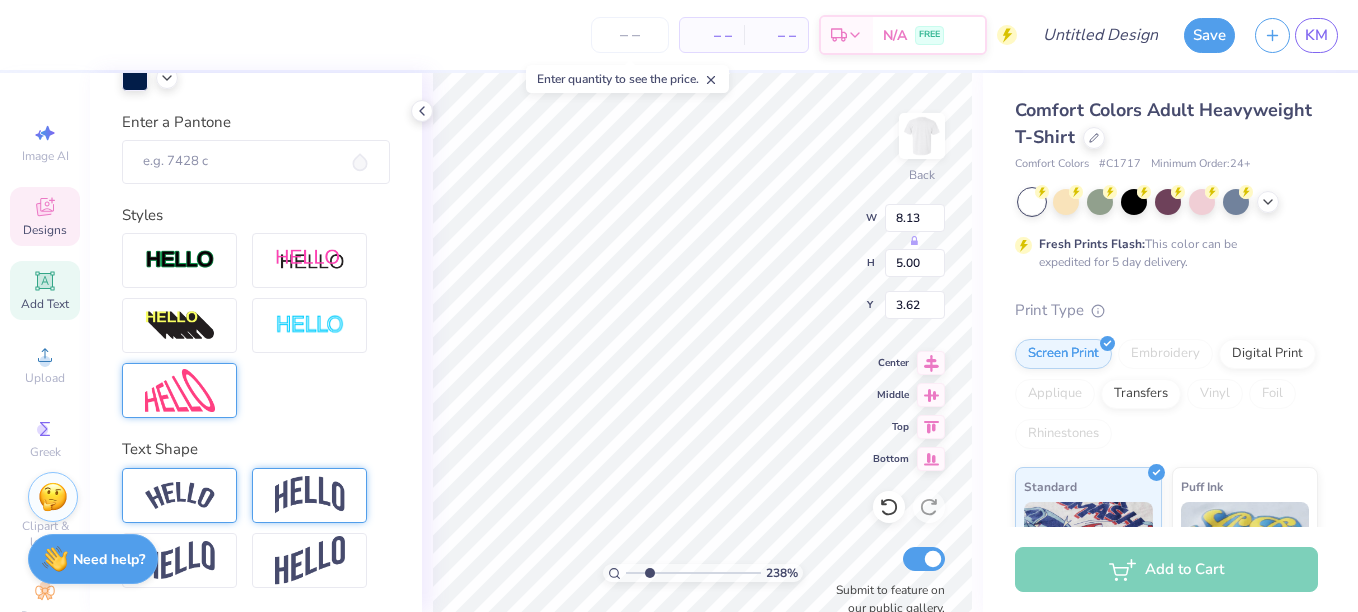 scroll, scrollTop: 17, scrollLeft: 3, axis: both 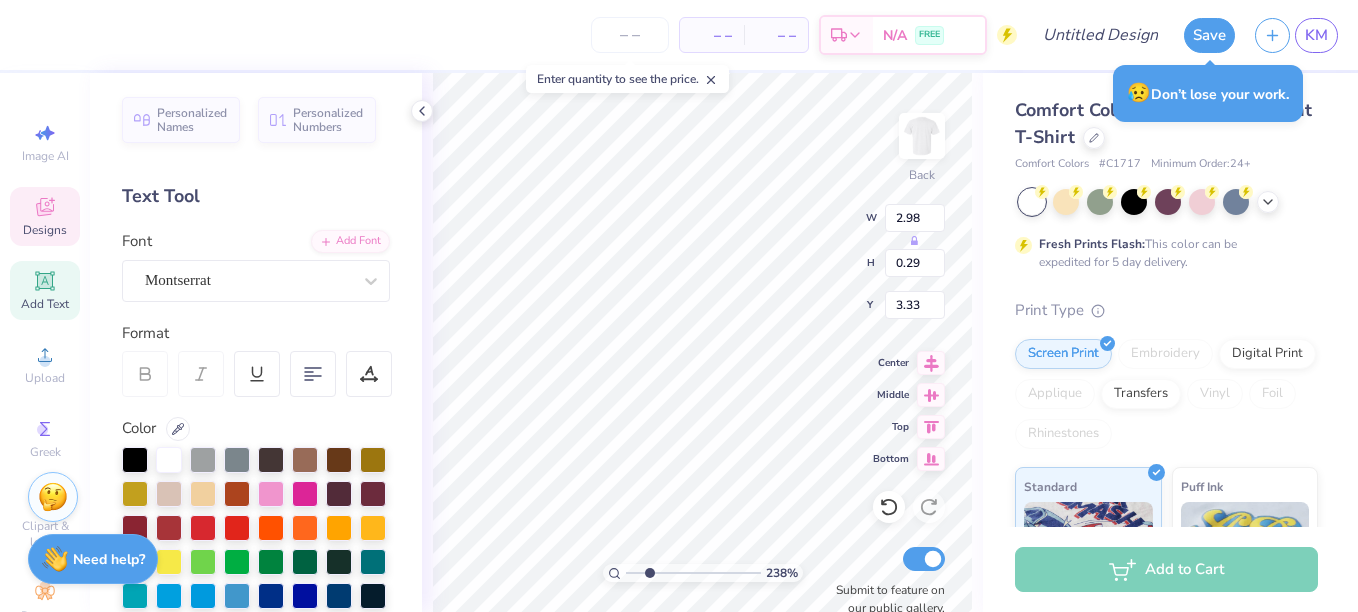 type on "3.19" 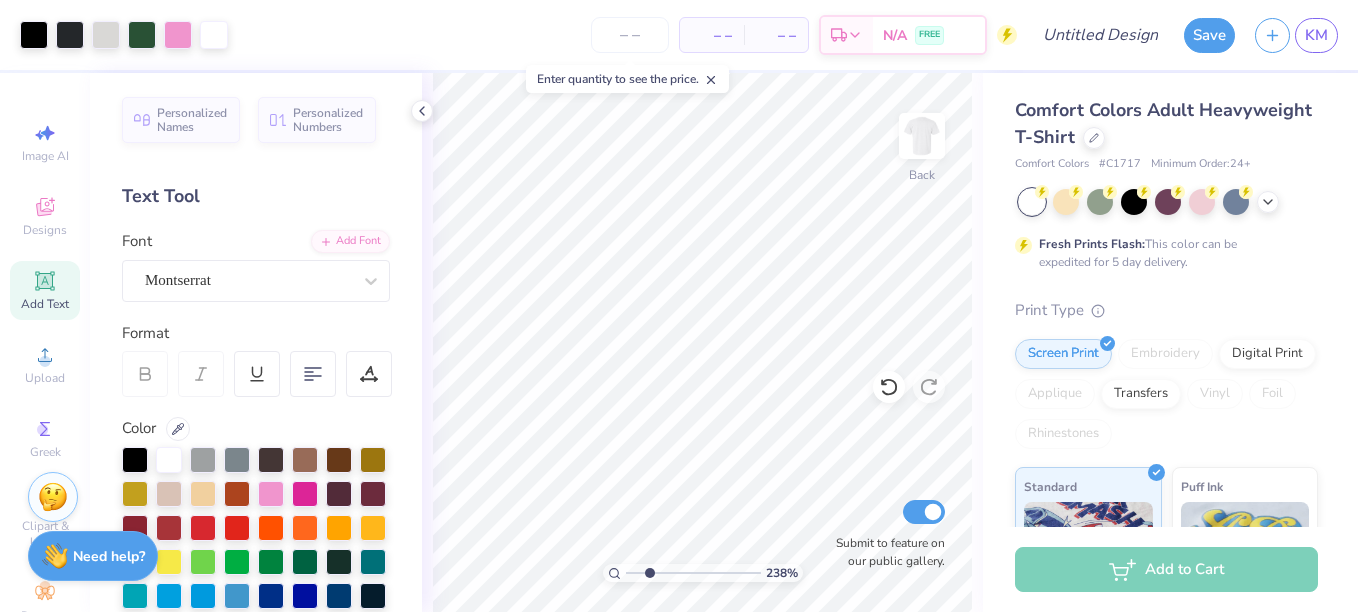 click on "Need help?" at bounding box center [109, 556] 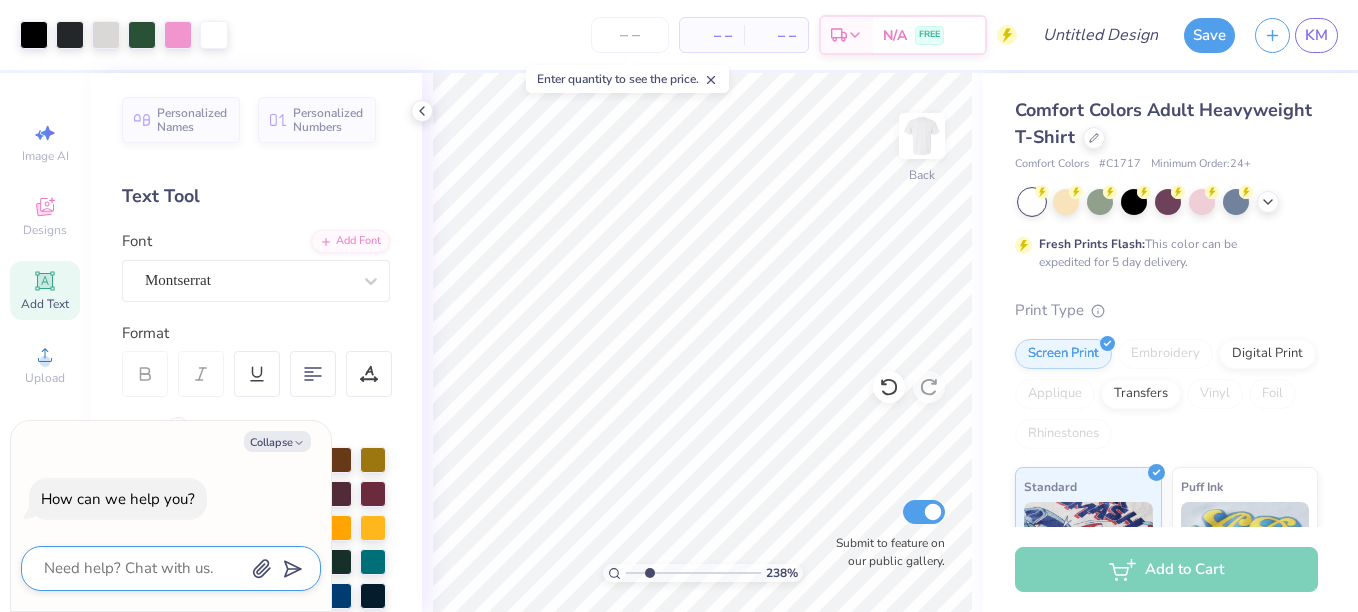 click at bounding box center [143, 568] 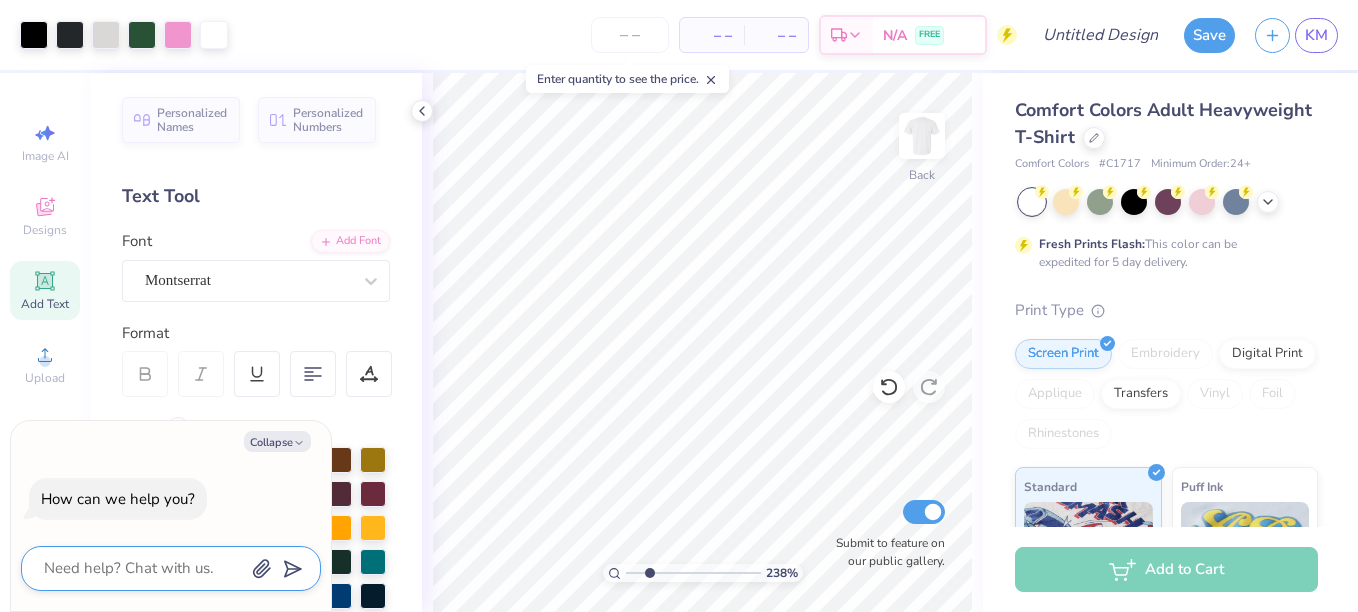 type on "i" 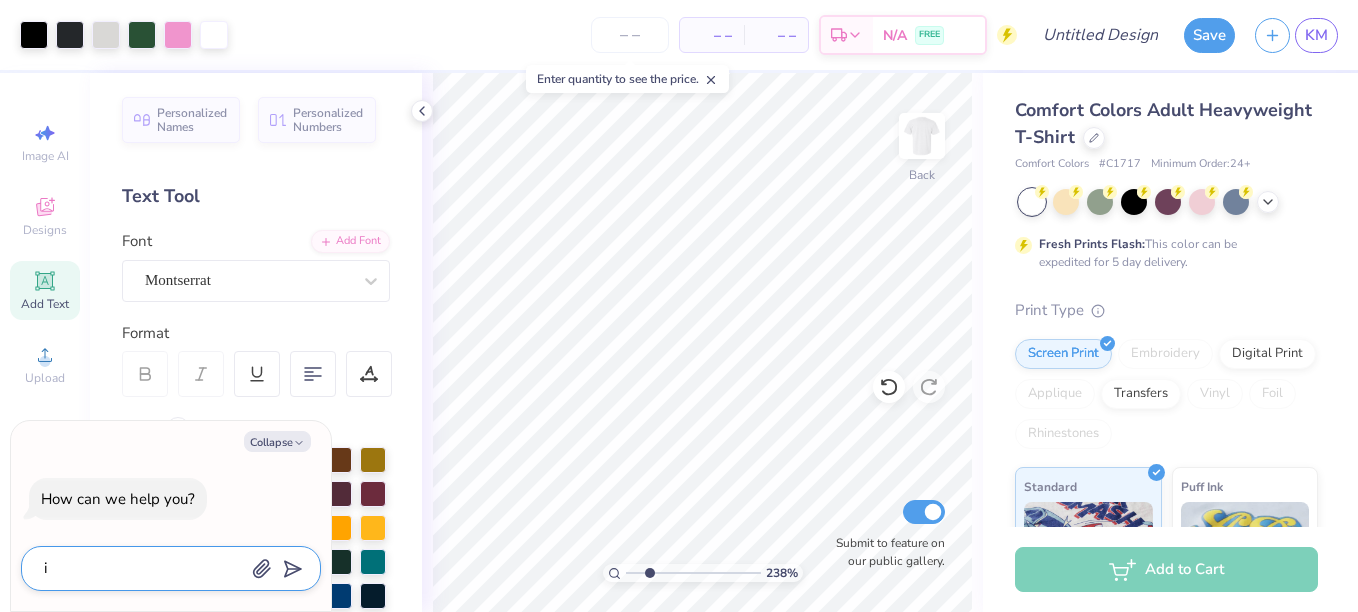 type on "i" 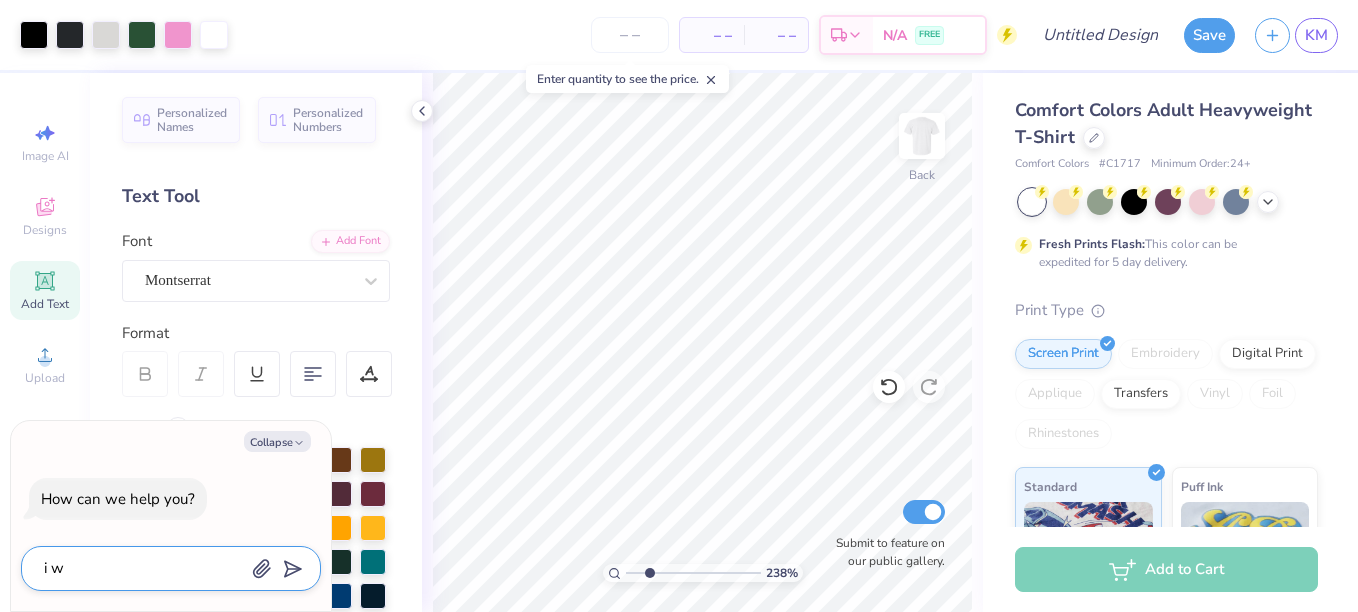 type on "i wa" 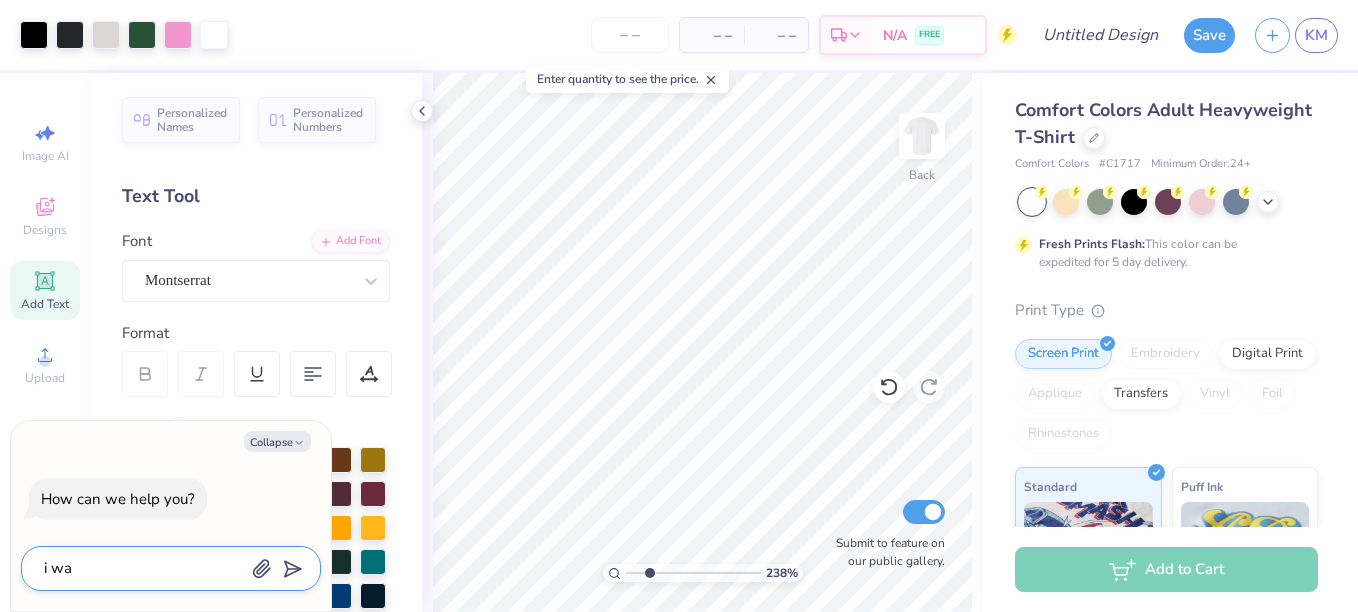 type on "i wan" 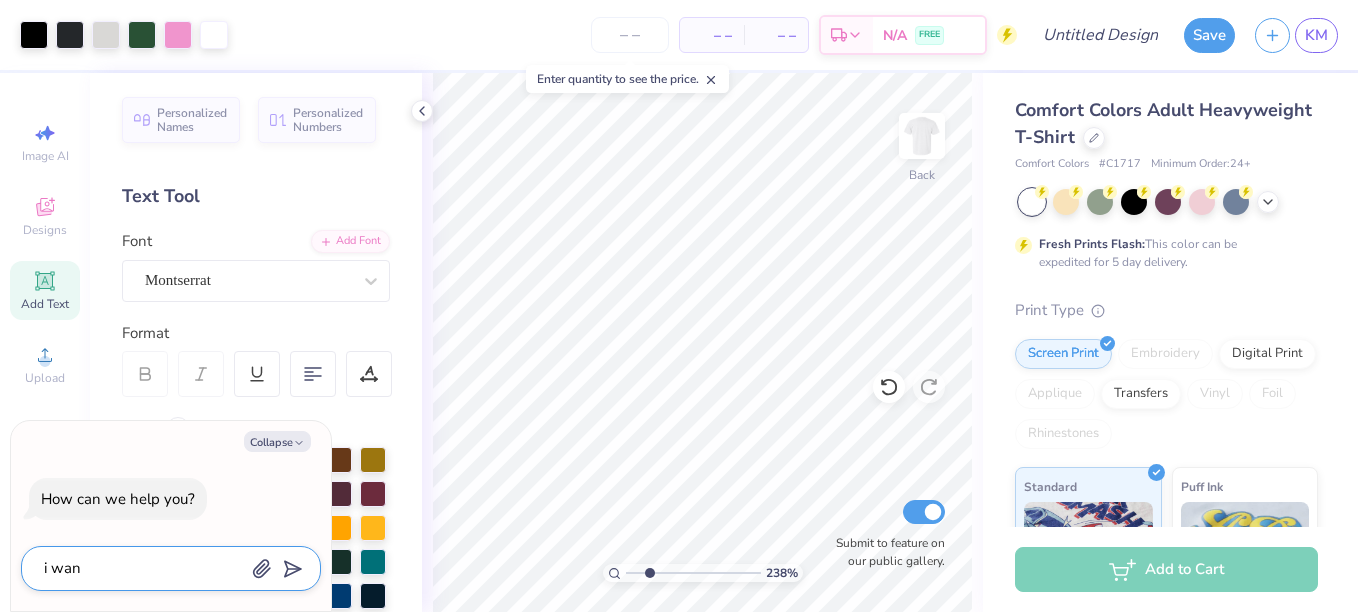 type on "x" 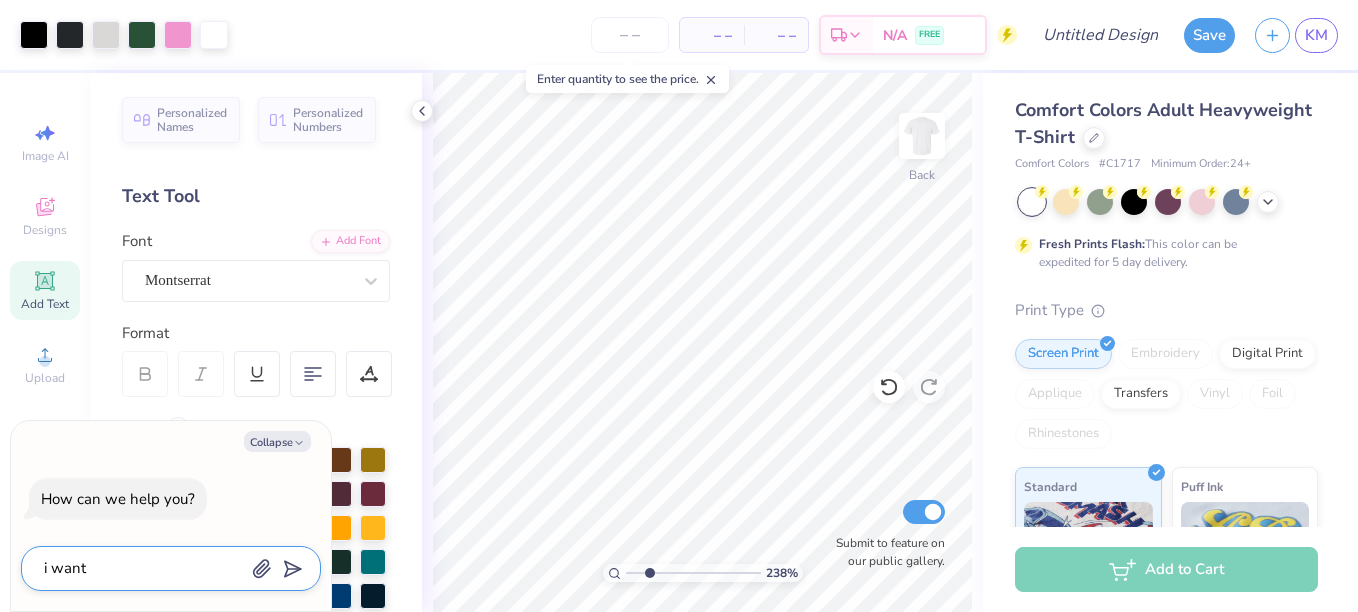 type on "i want" 